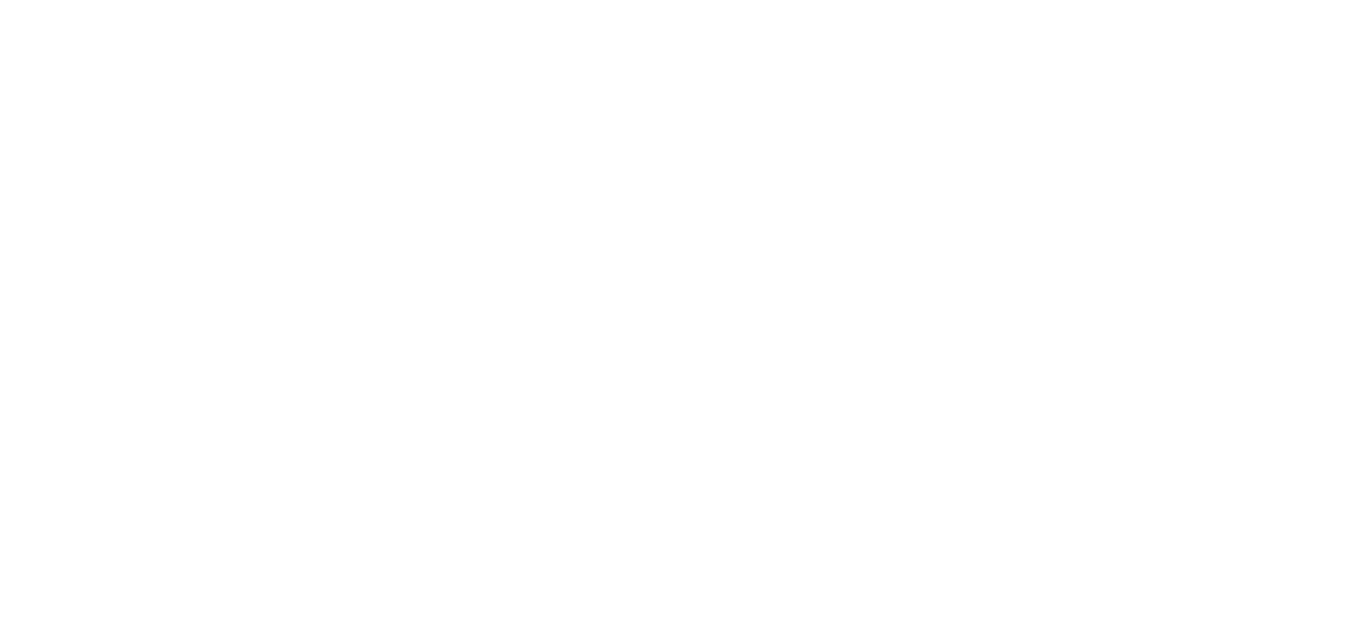scroll, scrollTop: 0, scrollLeft: 0, axis: both 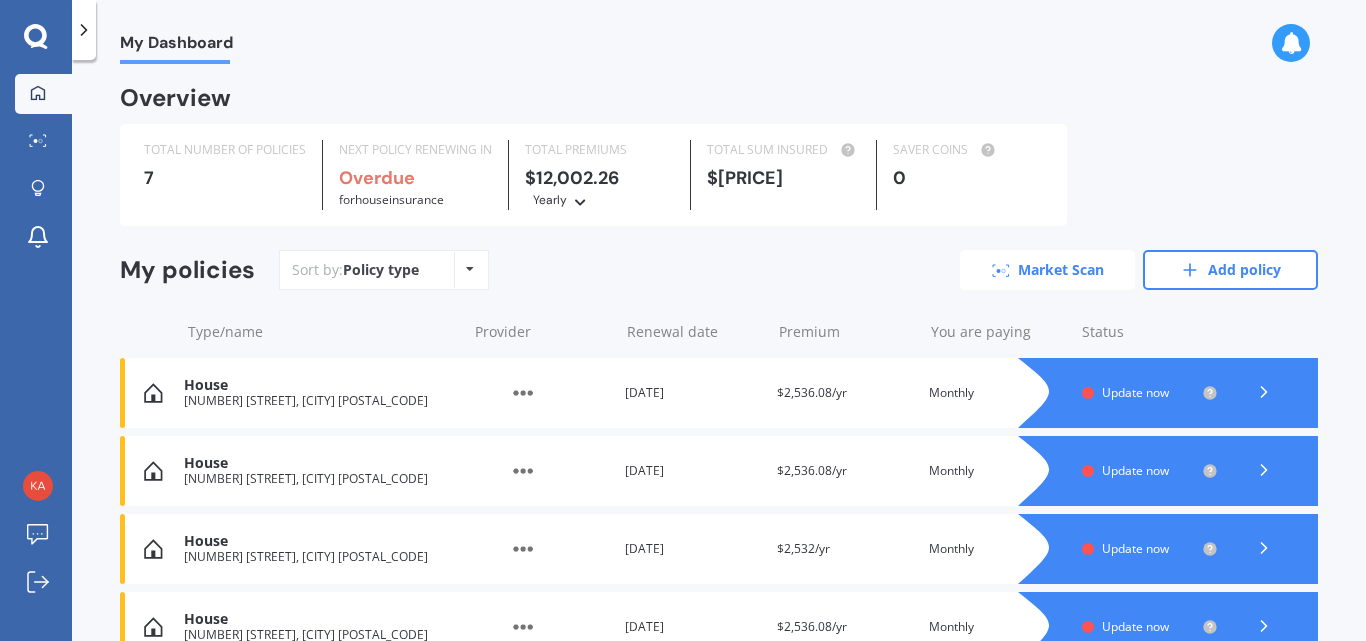 click on "Market Scan" at bounding box center [1047, 270] 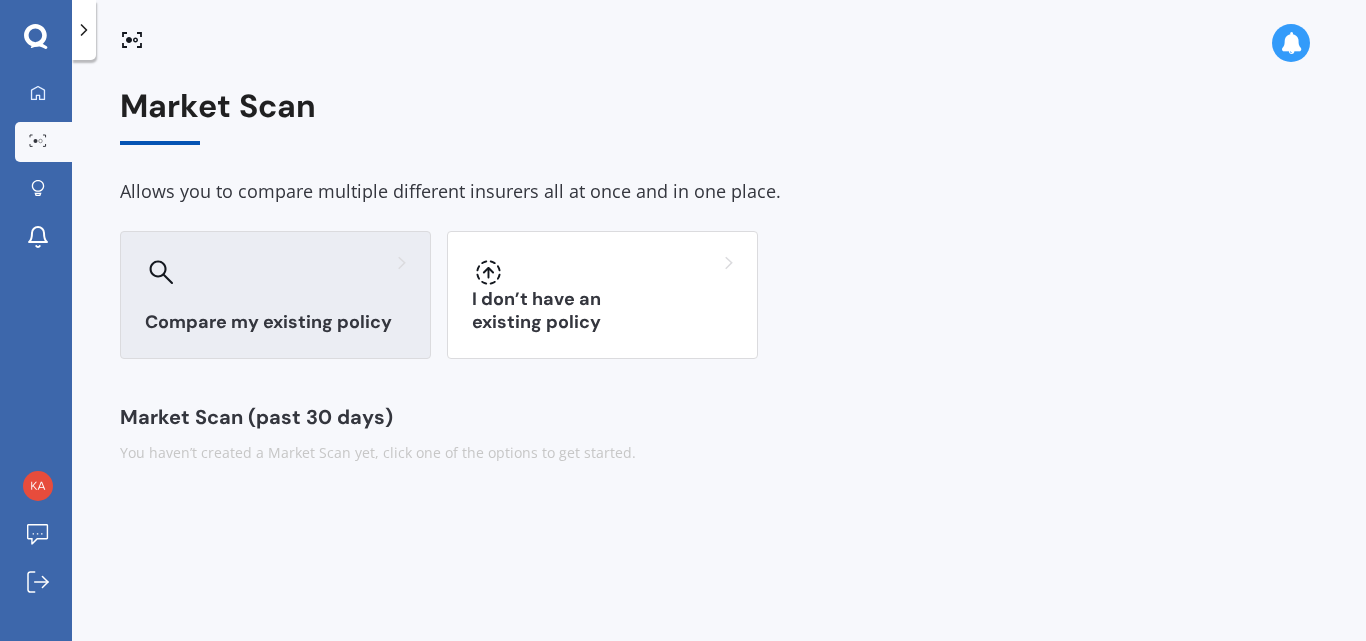 click on "Compare my existing policy" at bounding box center [275, 322] 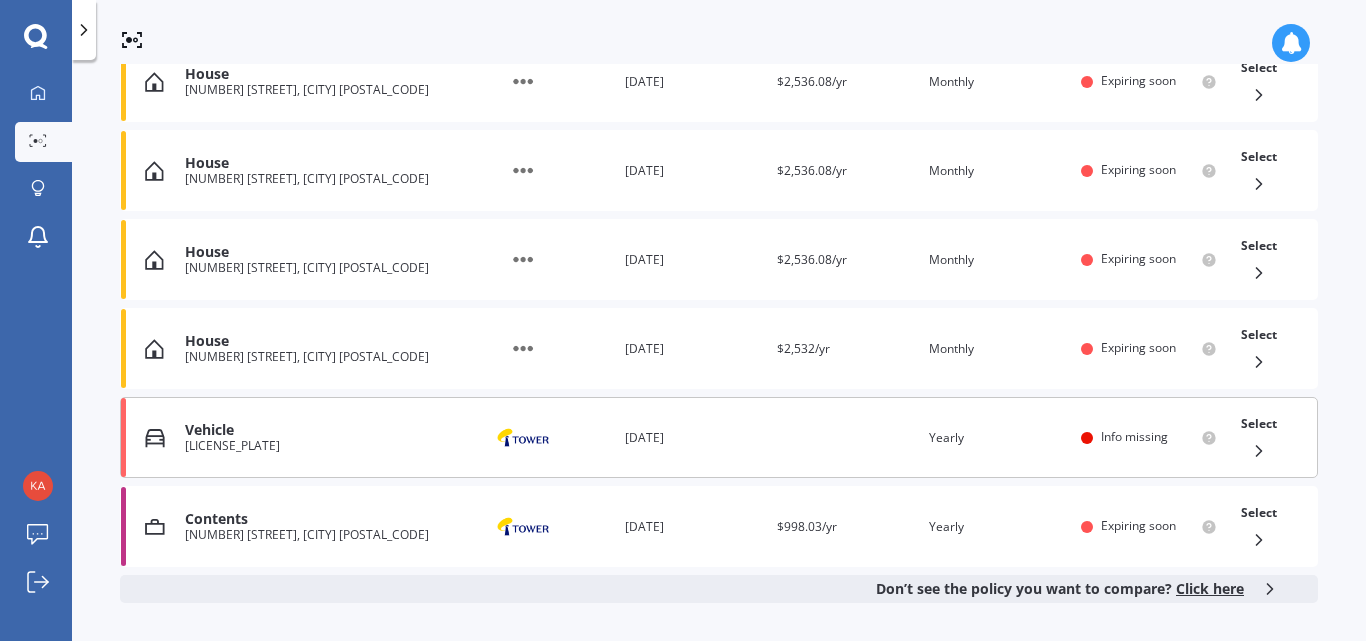 scroll, scrollTop: 504, scrollLeft: 0, axis: vertical 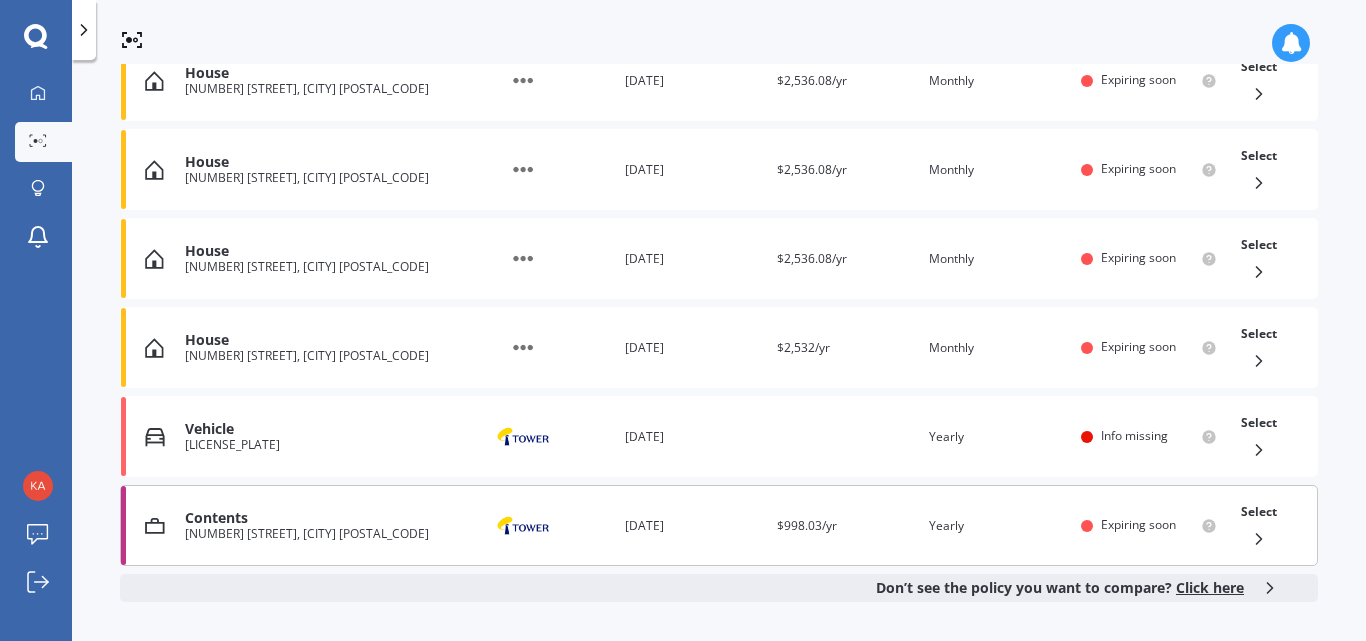 click on "Contents [NUMBER] [STREET], [CITY] [POSTAL_CODE] Provider Renewal date [DATE] Premium $[PRICE]/yr You are paying Yearly Status Expiring soon Select" at bounding box center [719, 525] 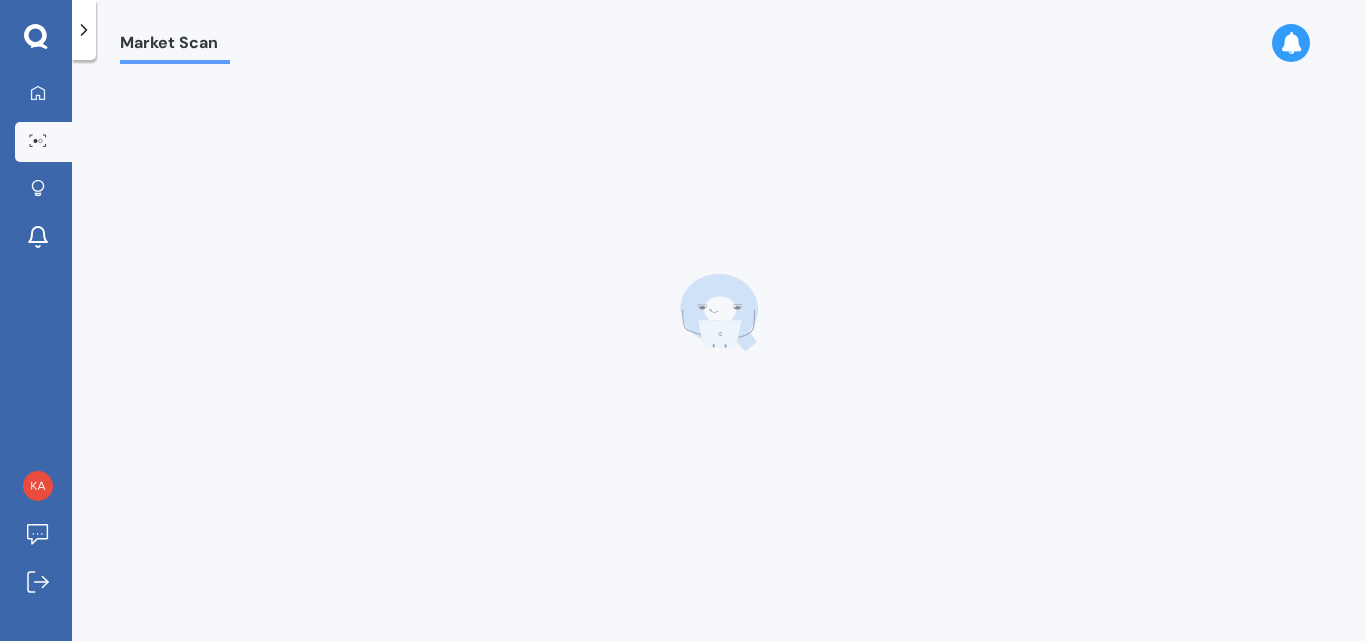 scroll, scrollTop: 0, scrollLeft: 0, axis: both 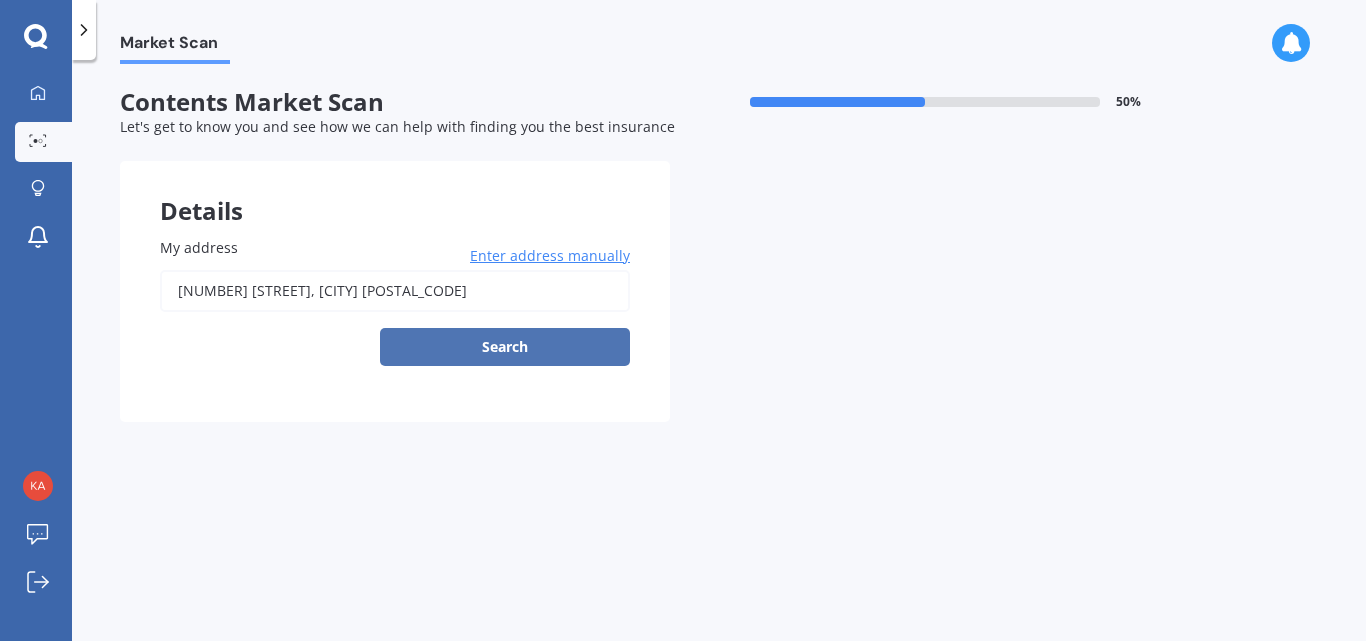 click on "Search" at bounding box center (505, 347) 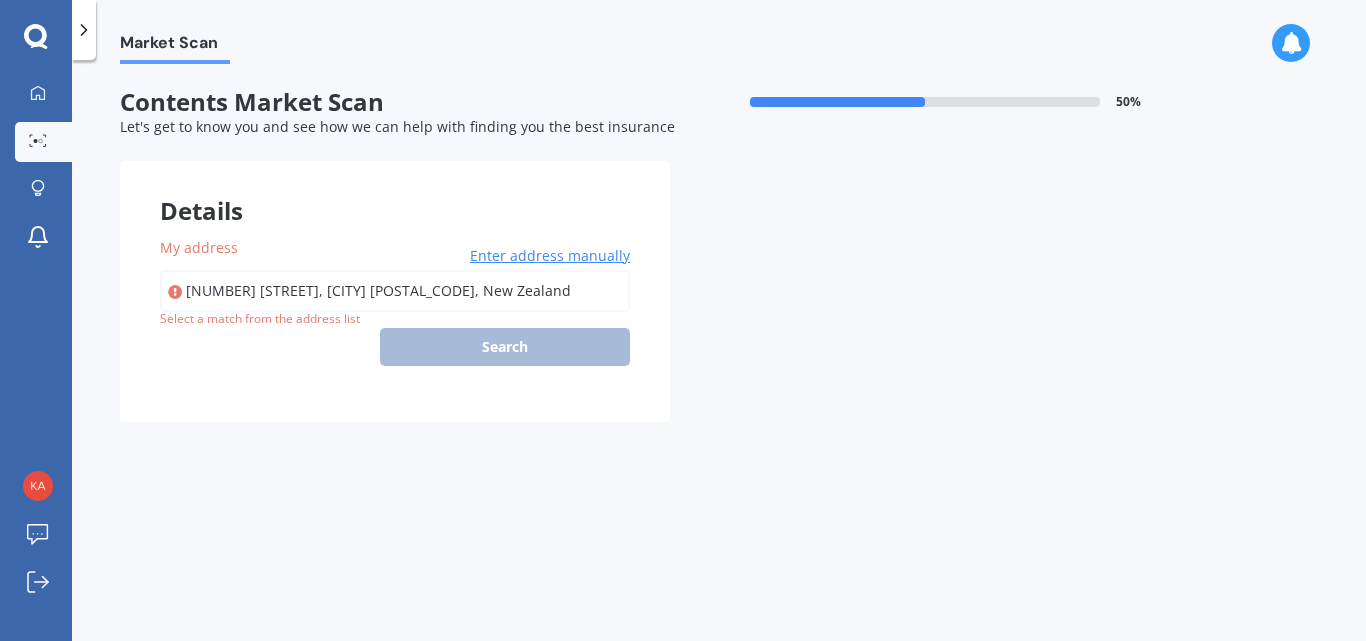 click on "[NUMBER] [STREET], [CITY] [POSTAL_CODE], New Zealand" at bounding box center [395, 318] 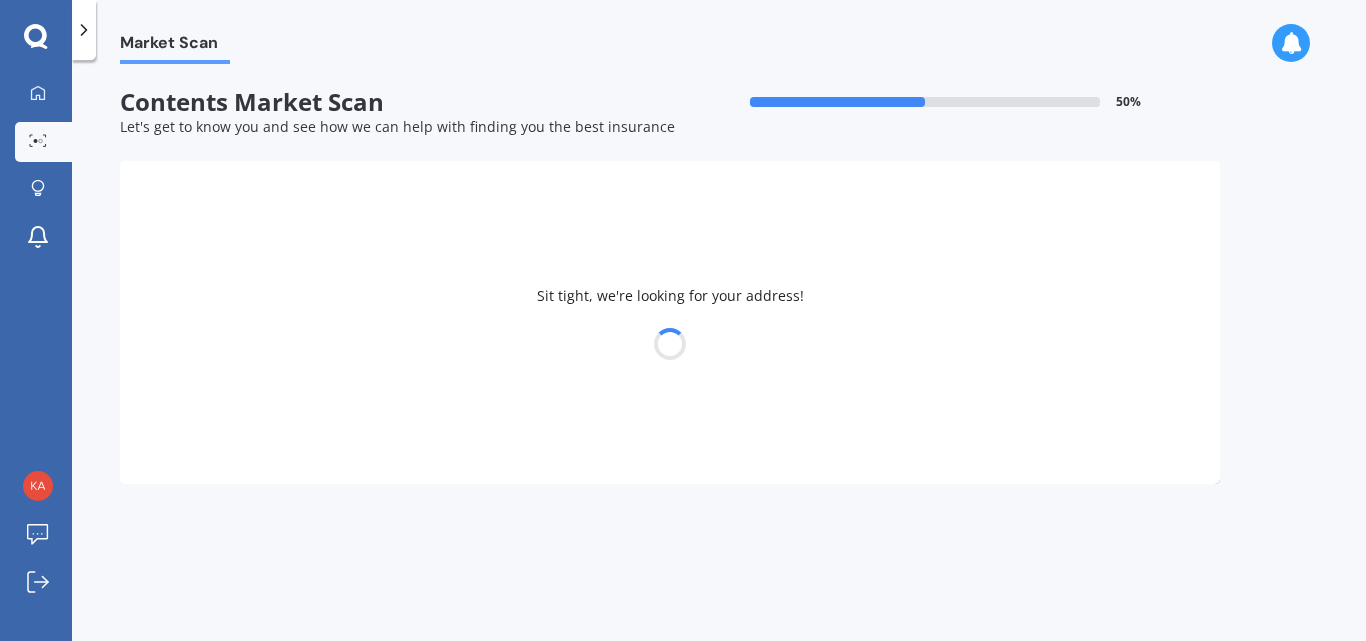 select on "08" 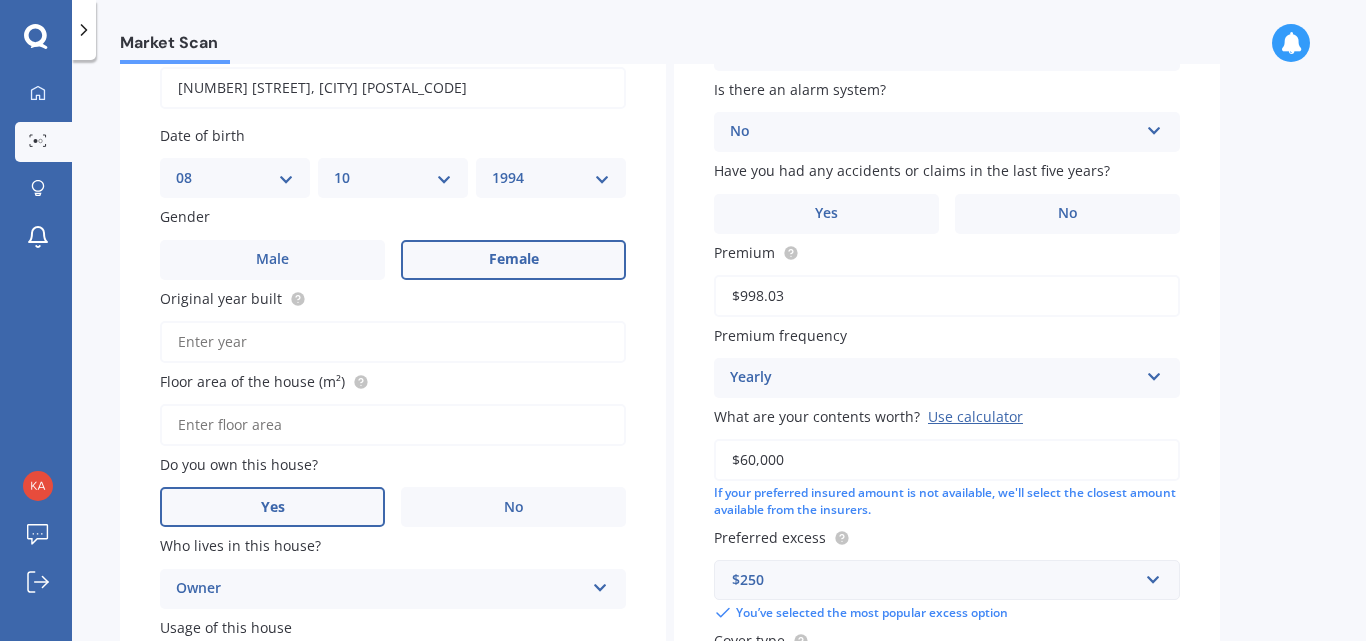 scroll, scrollTop: 316, scrollLeft: 0, axis: vertical 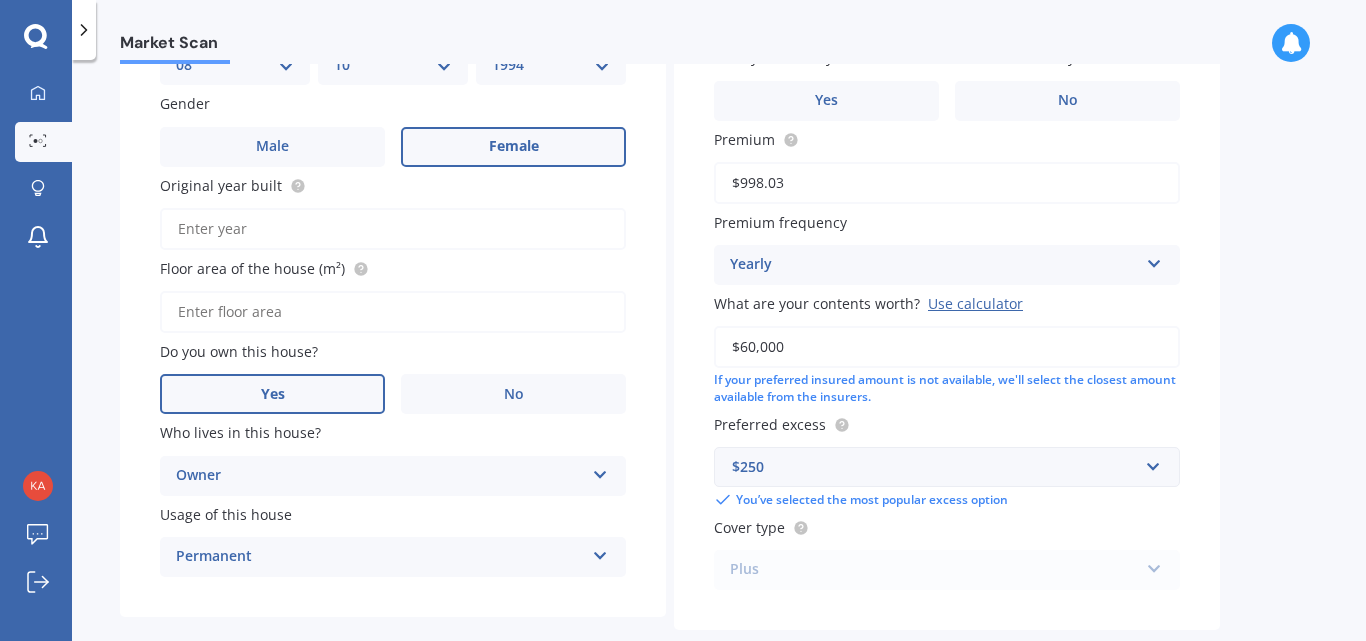 click on "Floor area of the house (m²)" at bounding box center [393, 312] 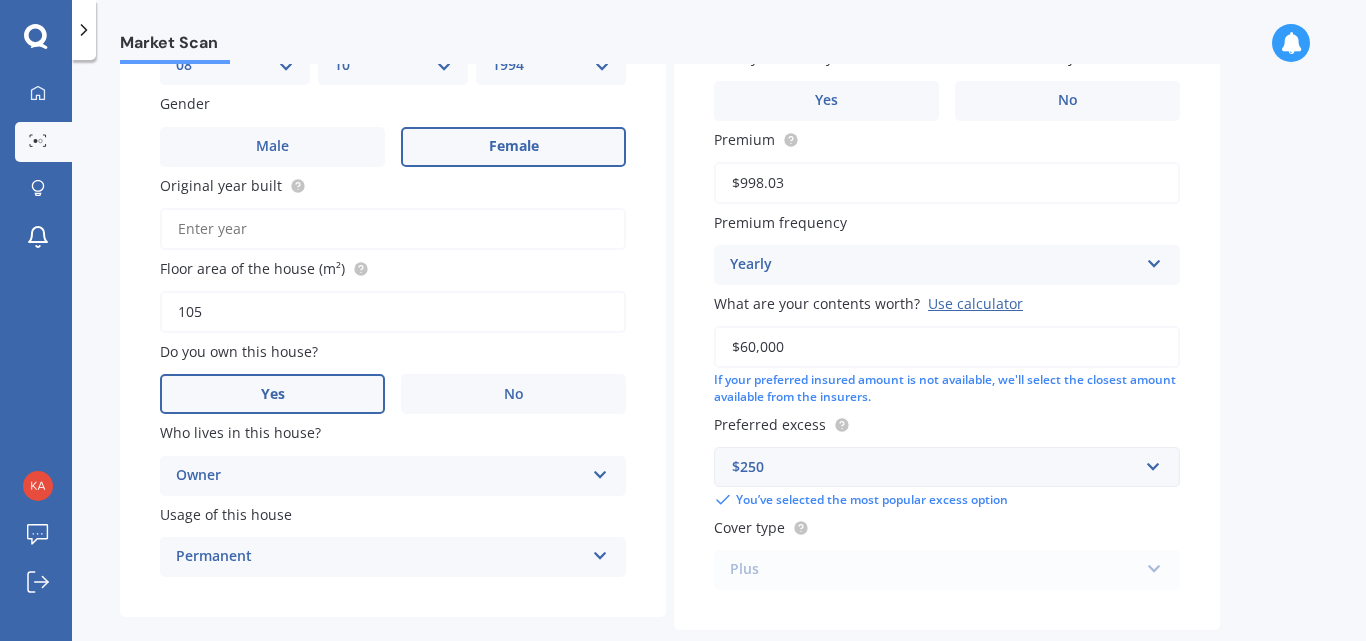 type on "105" 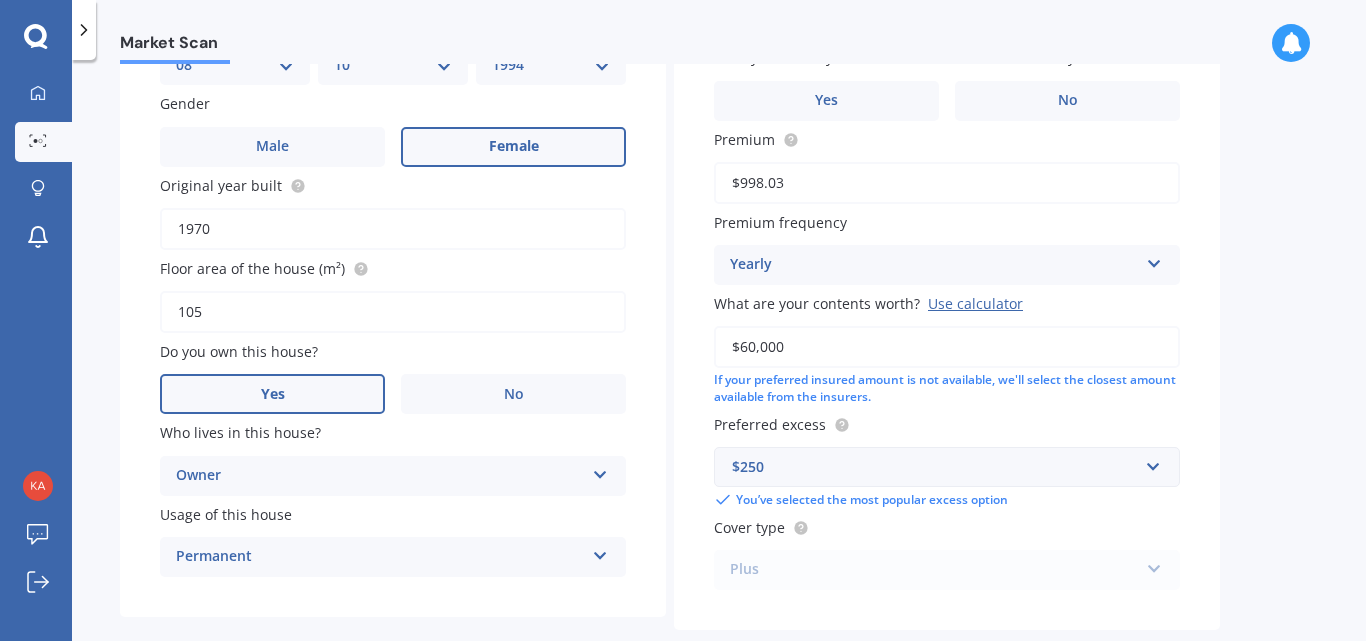 type on "1970" 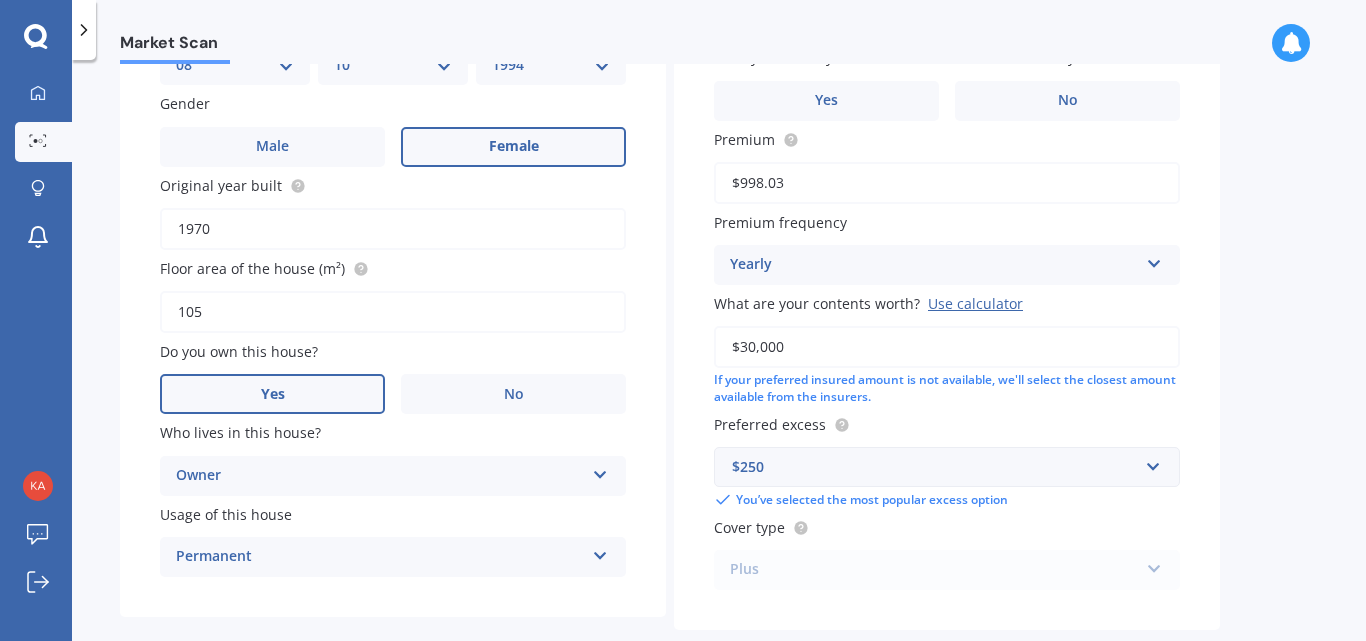 click on "$30,000" at bounding box center [947, 347] 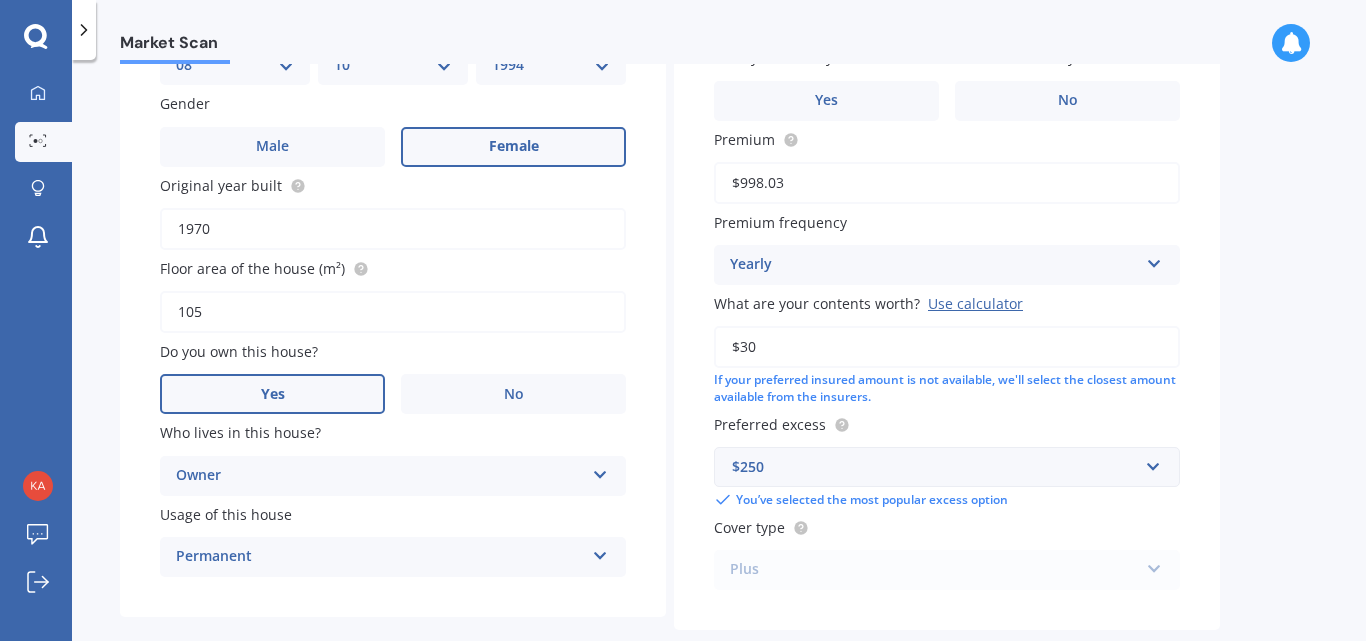 type on "$3" 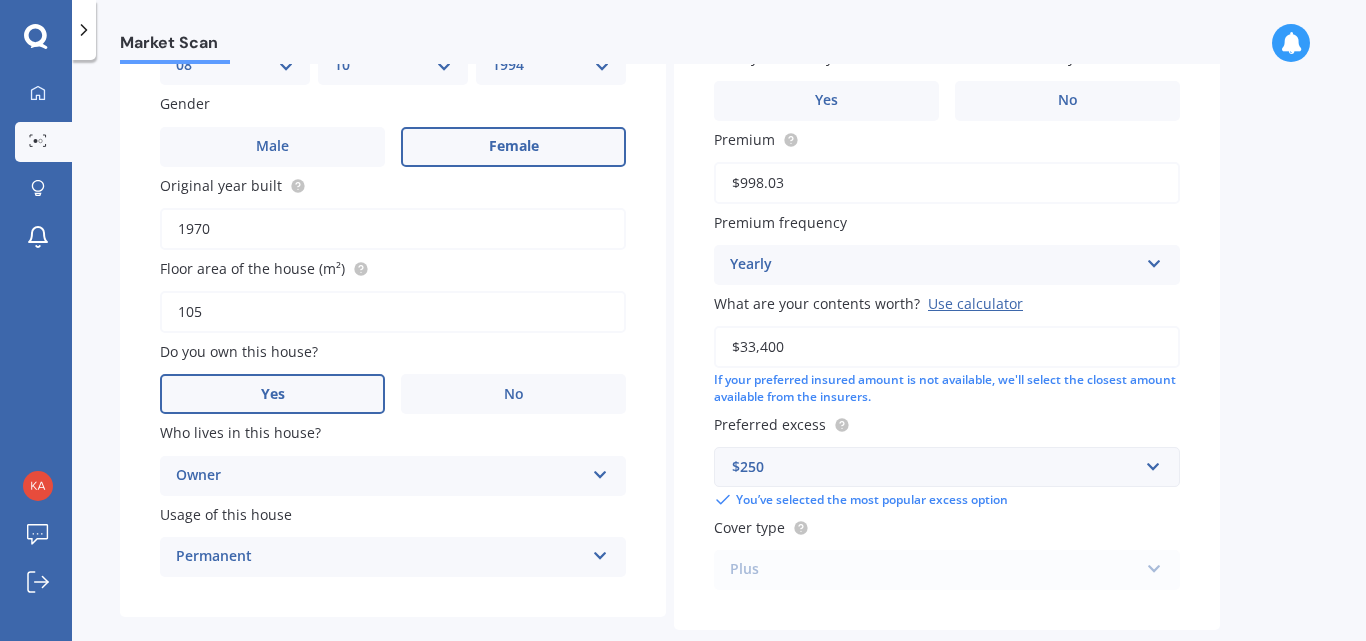 type on "$33,400" 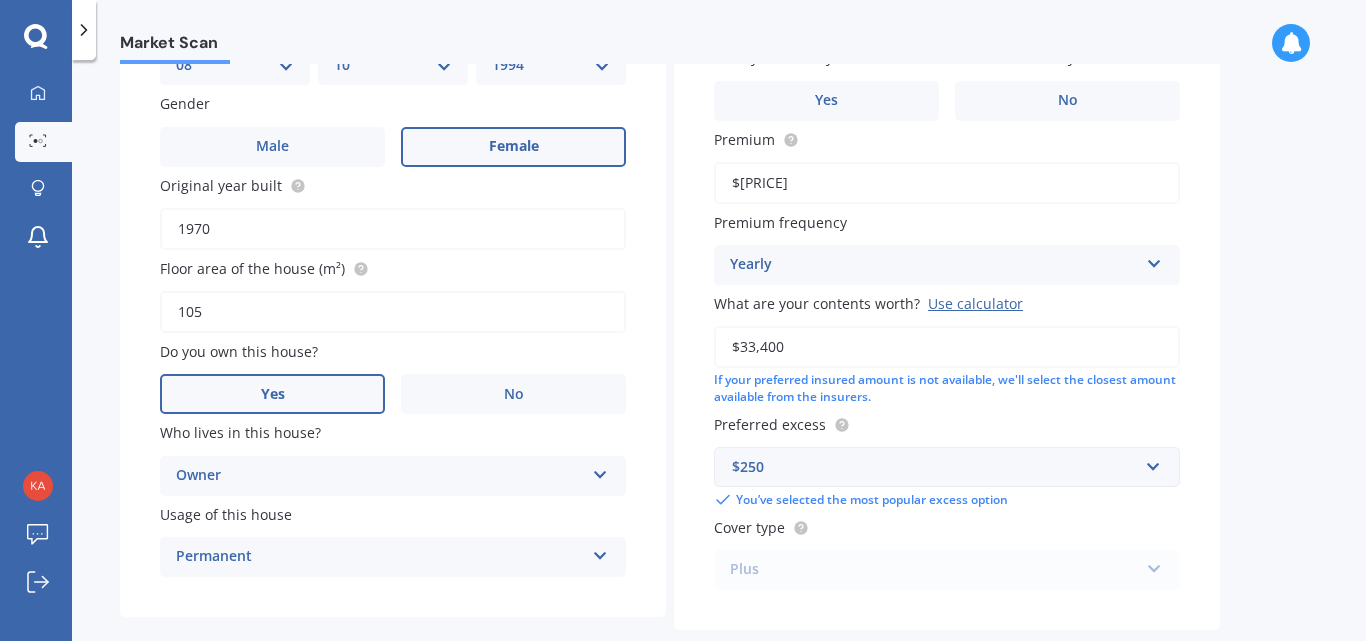 type on "$[PRICE]" 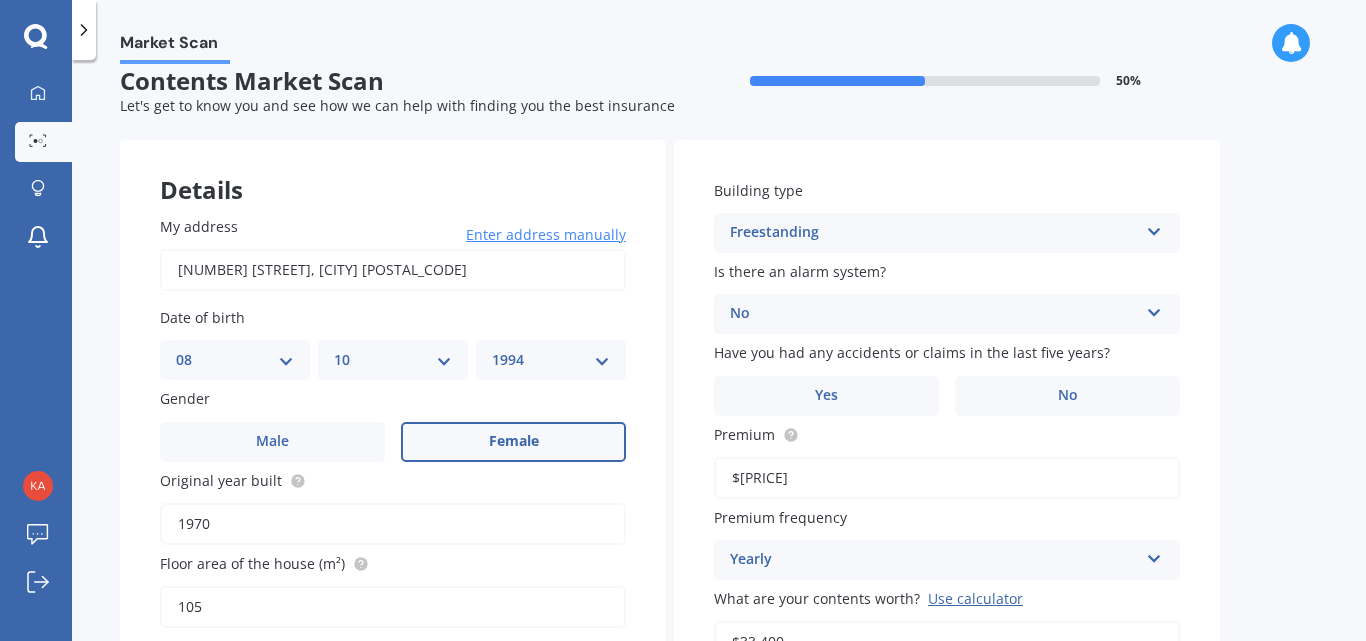 scroll, scrollTop: 26, scrollLeft: 0, axis: vertical 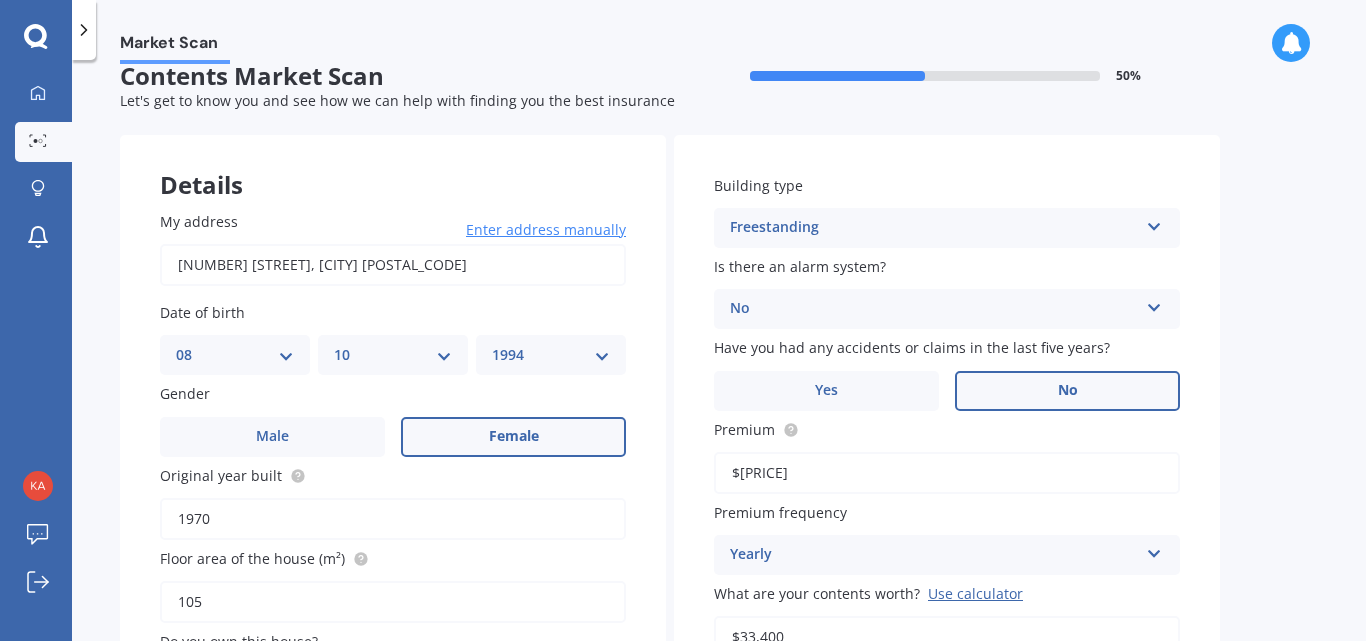 click on "No" at bounding box center (1067, 391) 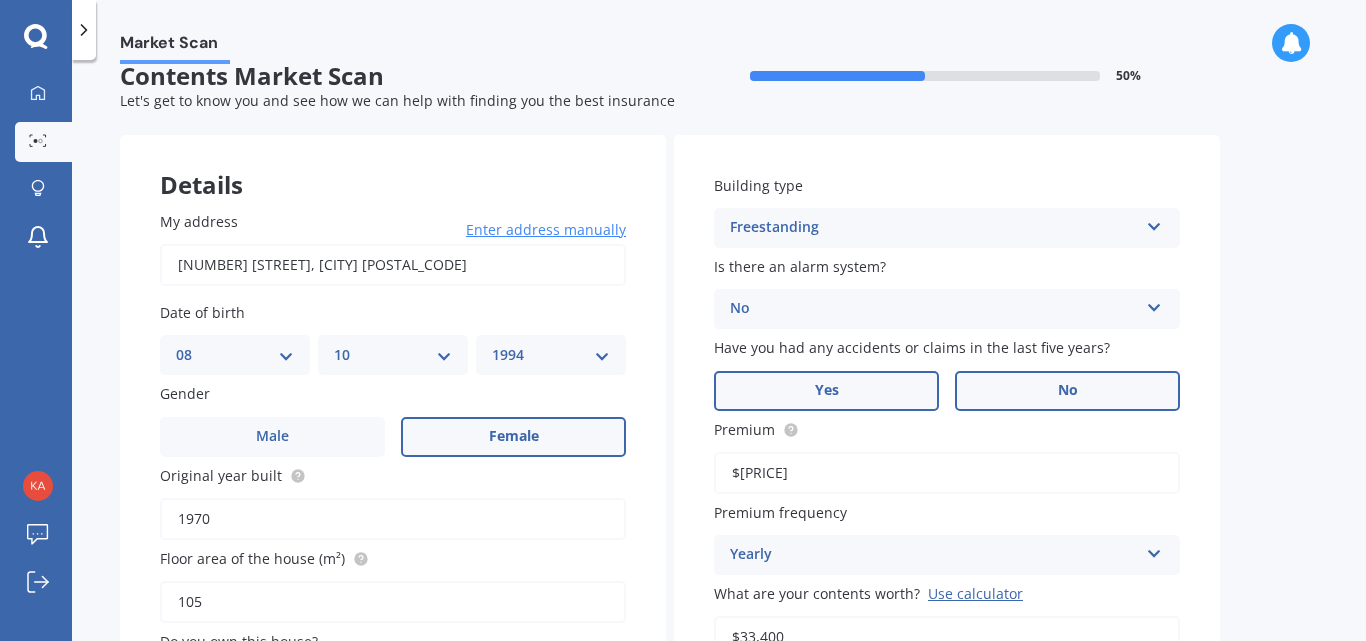 click on "Yes" at bounding box center (826, 391) 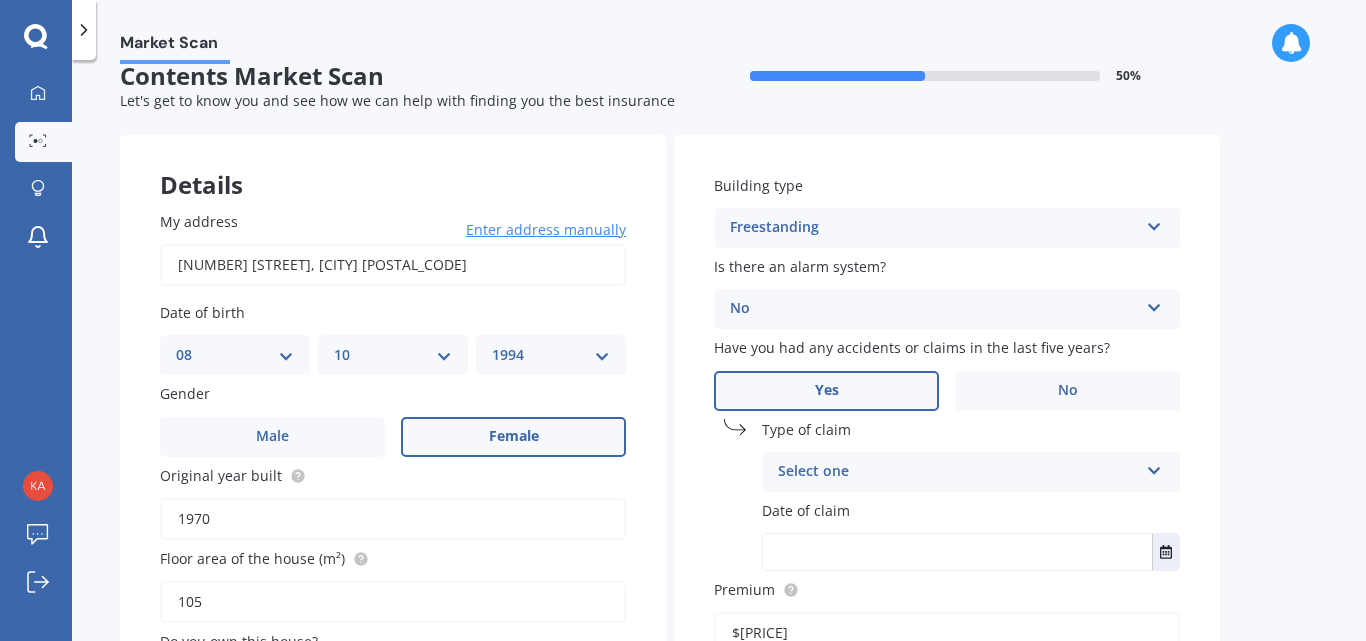 click on "Select one" at bounding box center (958, 472) 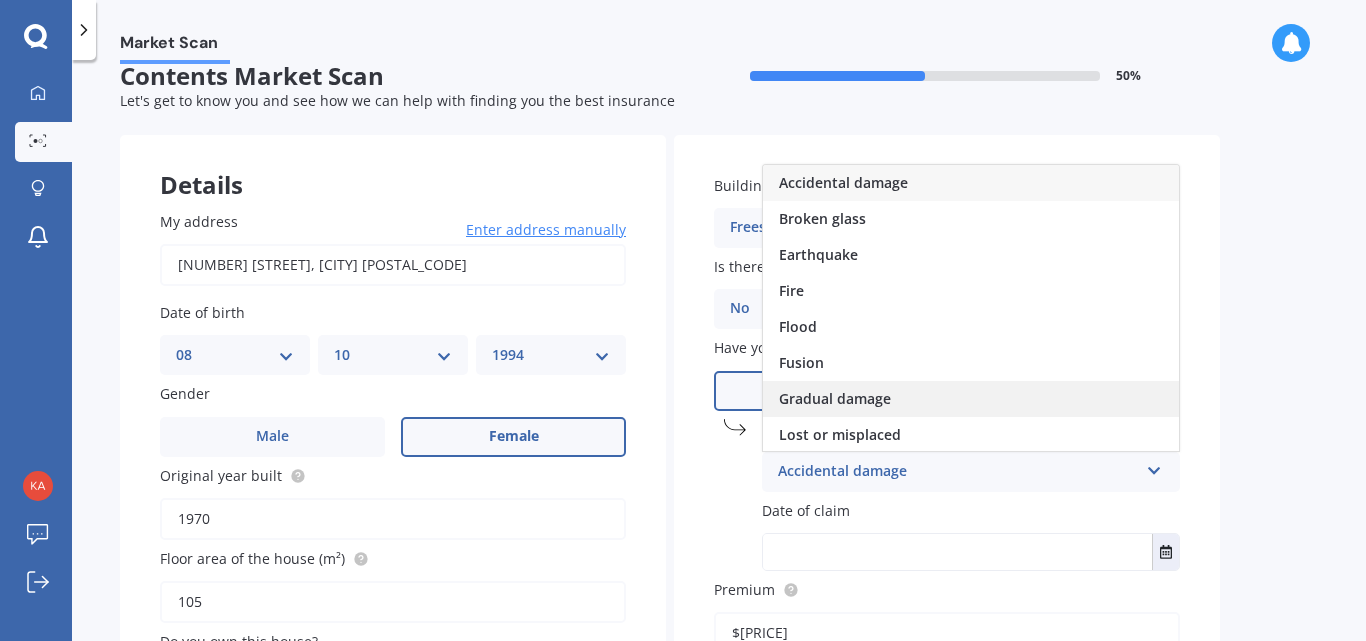 click on "Gradual damage" at bounding box center [971, 399] 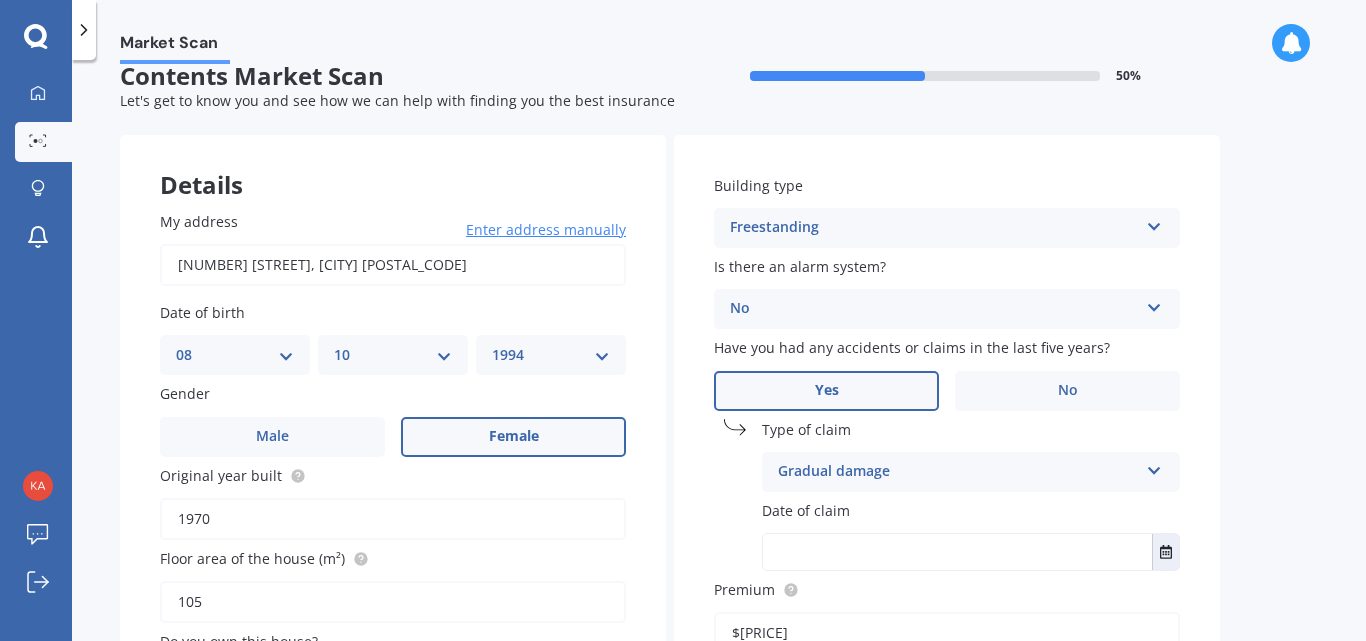click at bounding box center [957, 552] 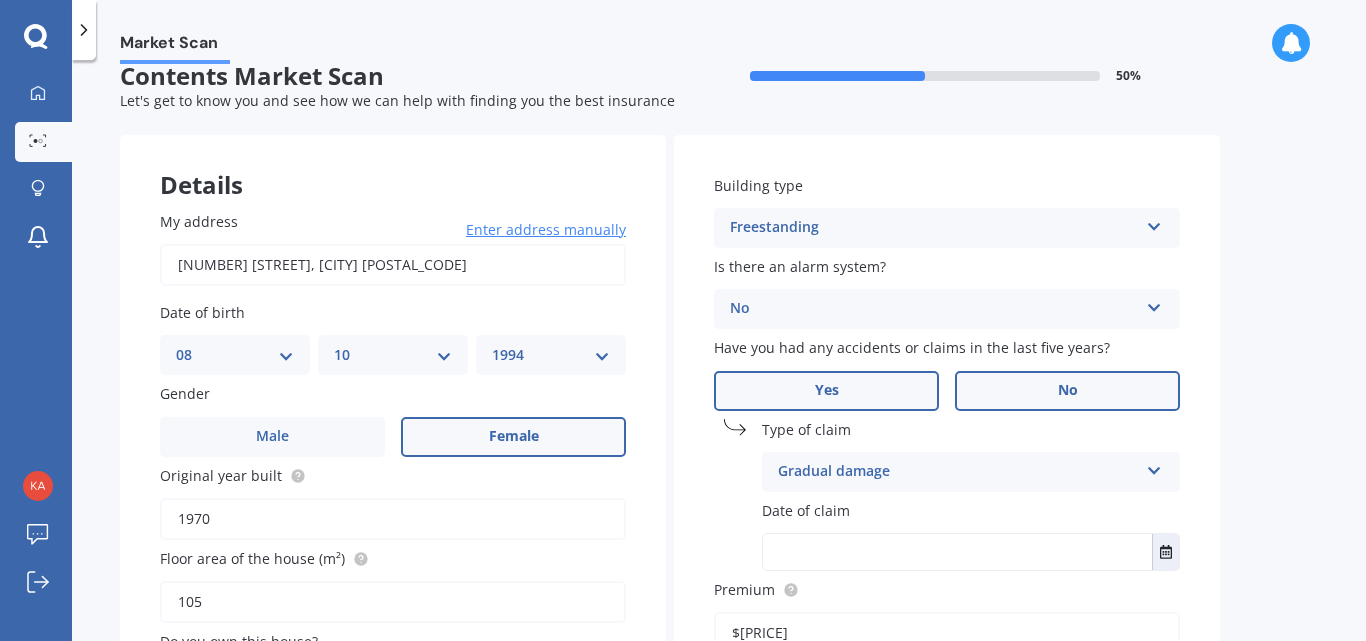 click on "No" at bounding box center [1067, 391] 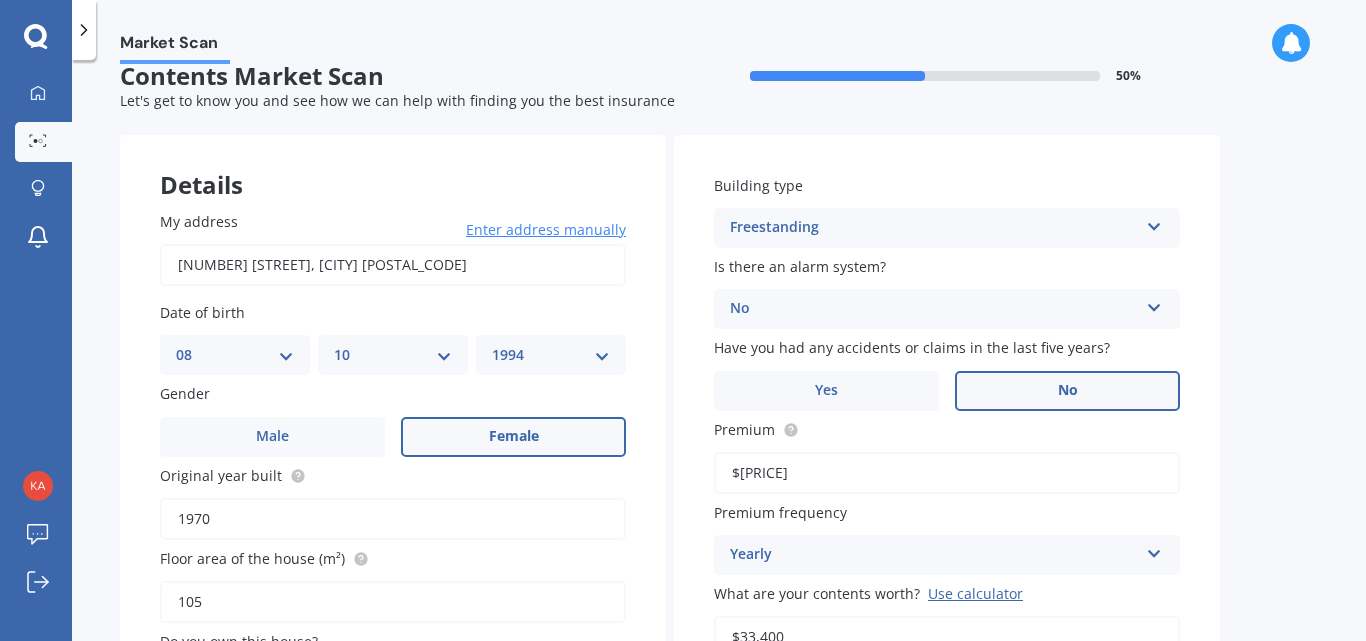 click on "1970" at bounding box center (393, 519) 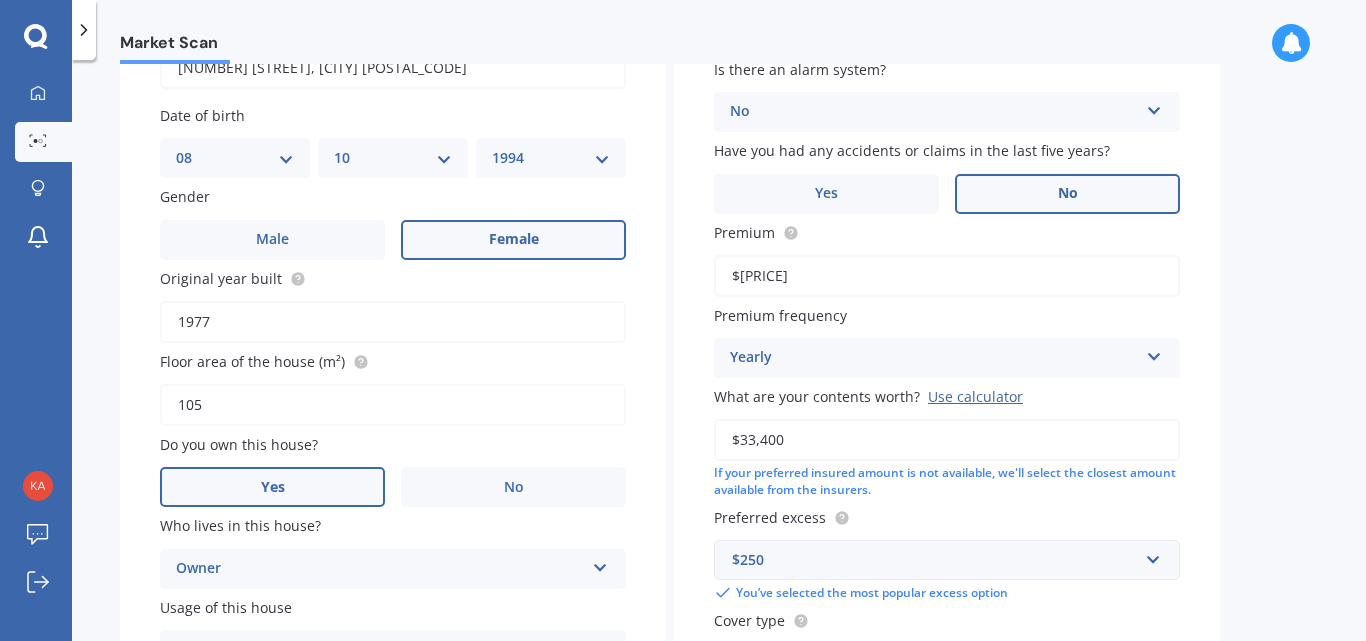 type on "1977" 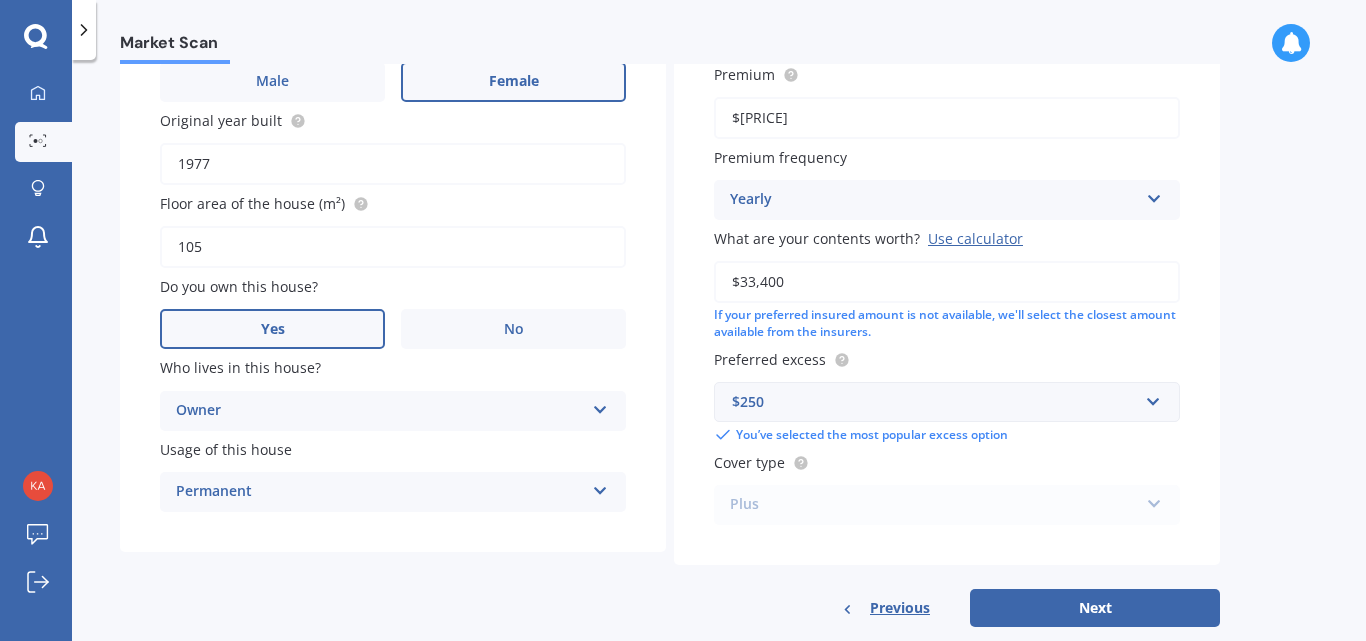 scroll, scrollTop: 380, scrollLeft: 0, axis: vertical 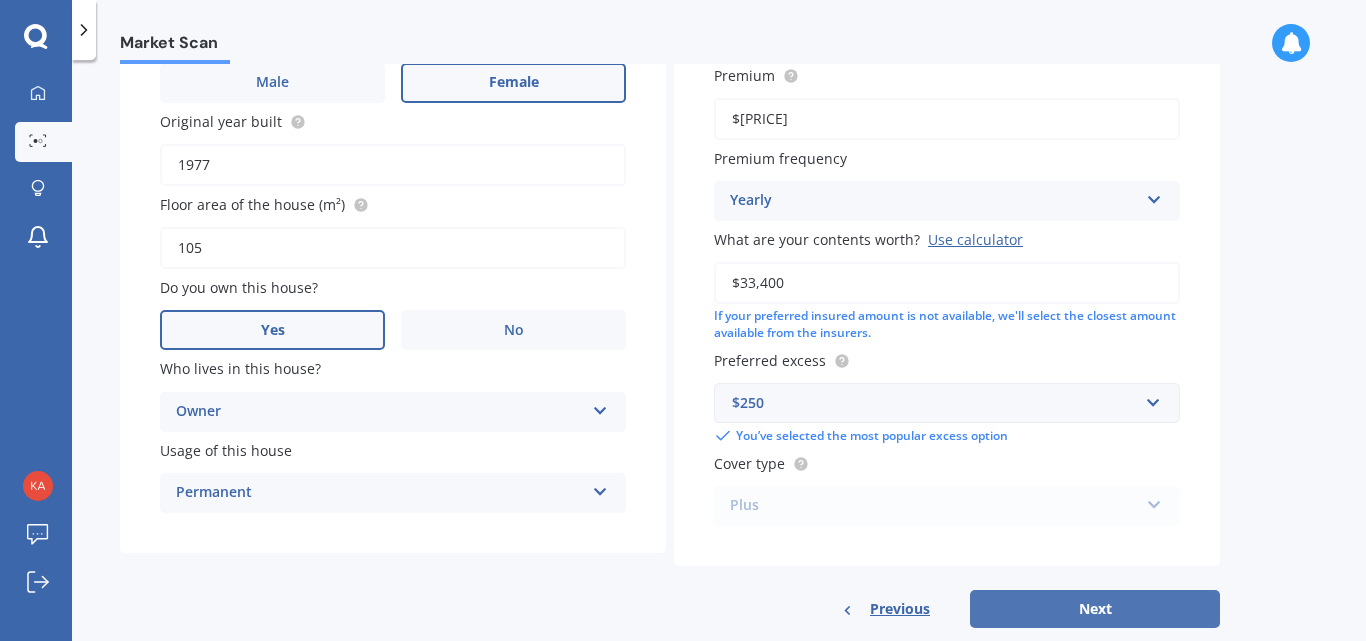 click on "Next" at bounding box center [1095, 609] 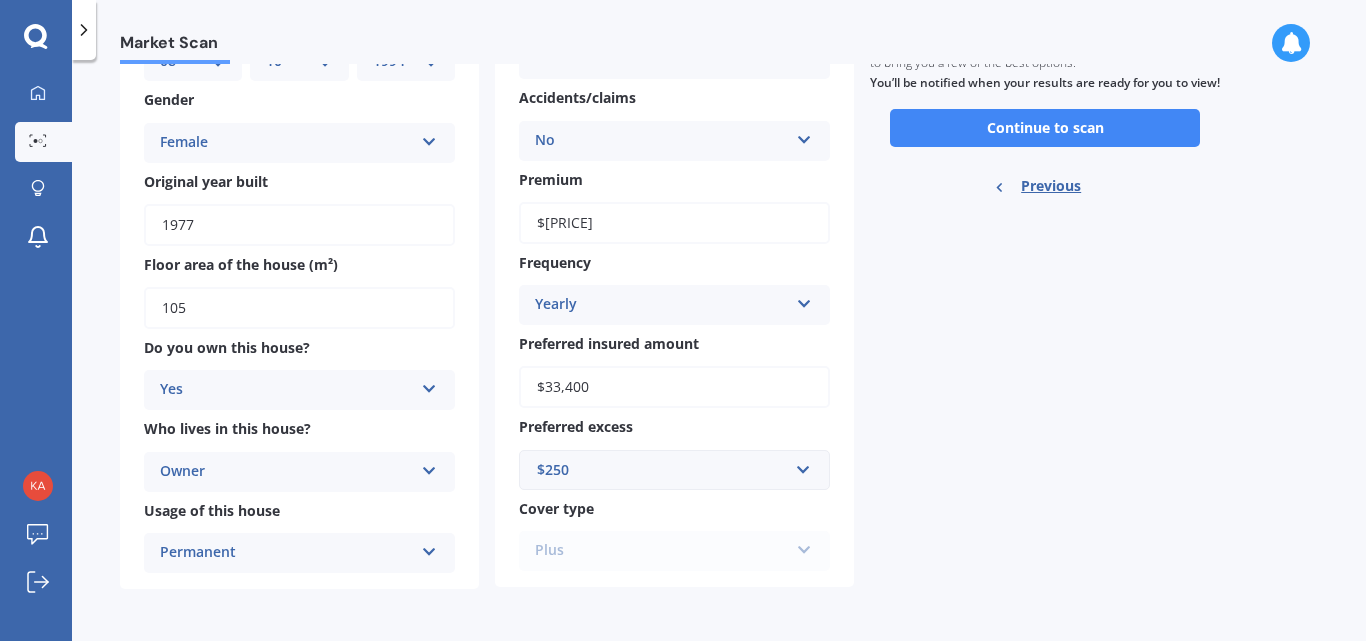 scroll, scrollTop: 0, scrollLeft: 0, axis: both 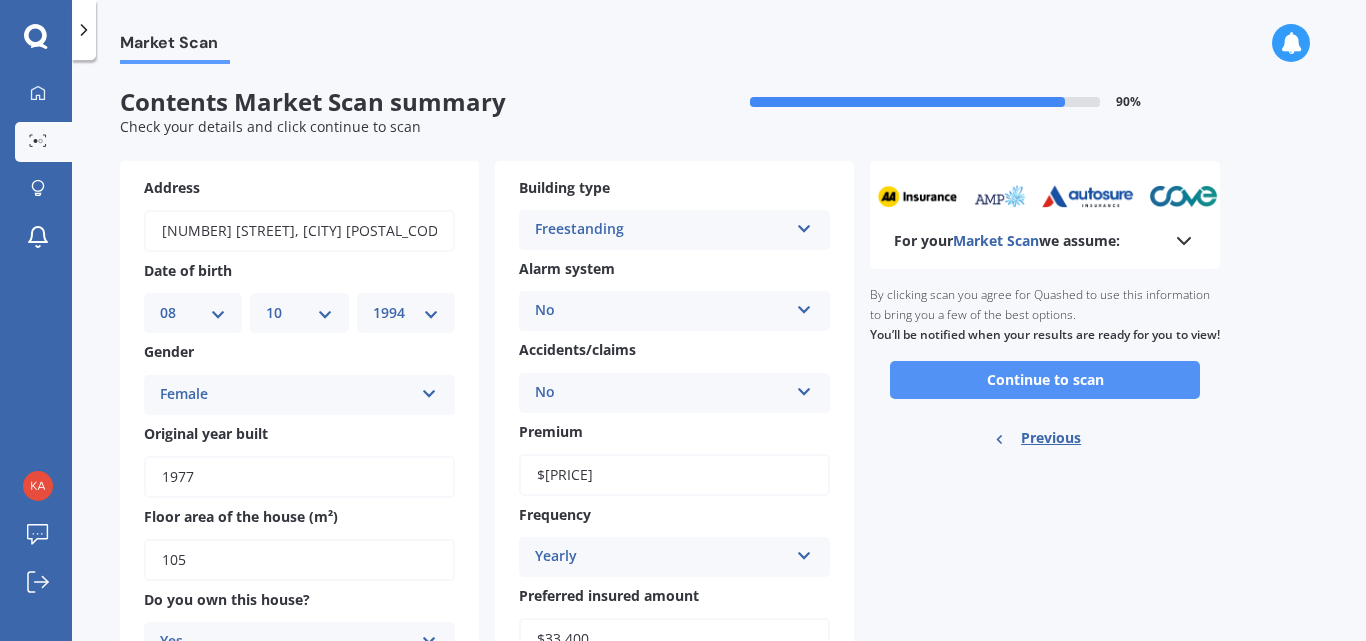 click on "Continue to scan" at bounding box center [1045, 380] 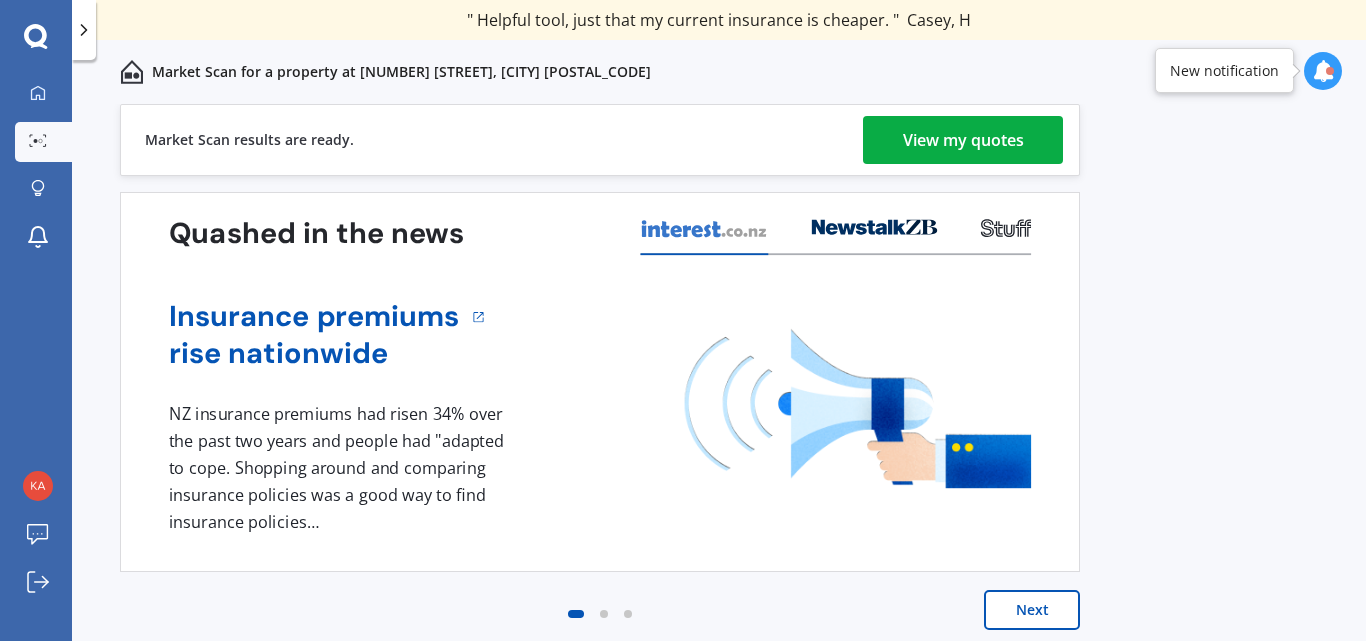 click on "View my quotes" at bounding box center [963, 140] 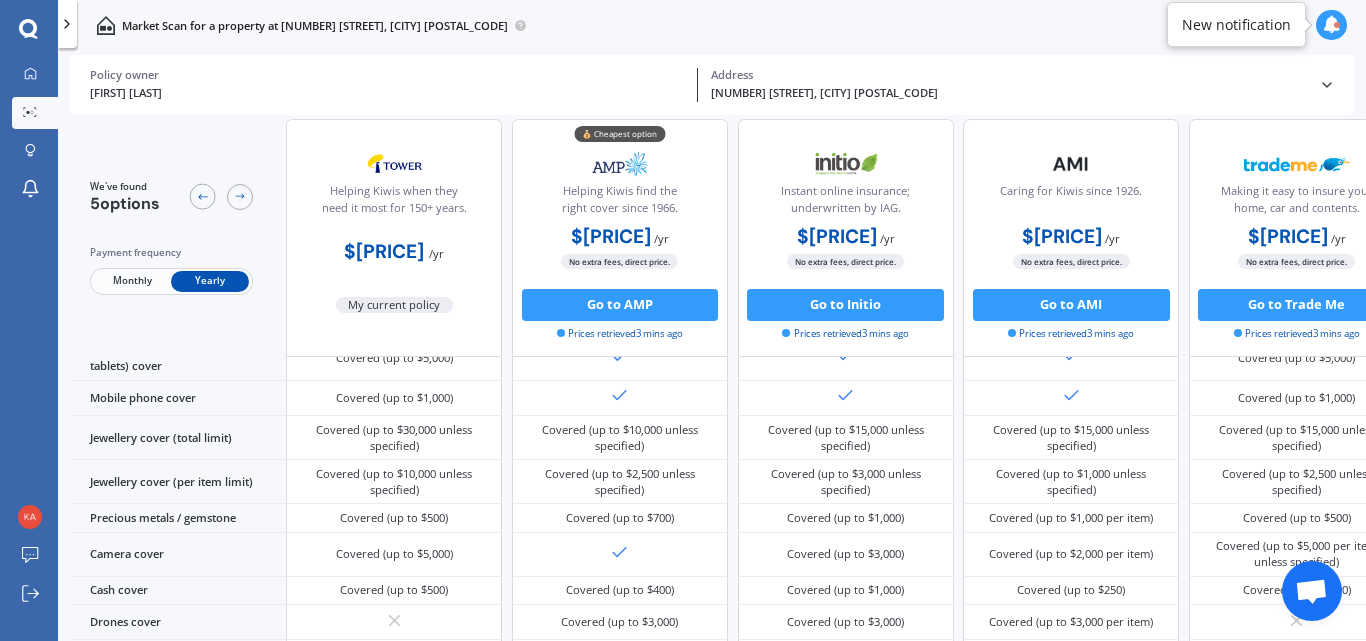 scroll, scrollTop: 0, scrollLeft: 0, axis: both 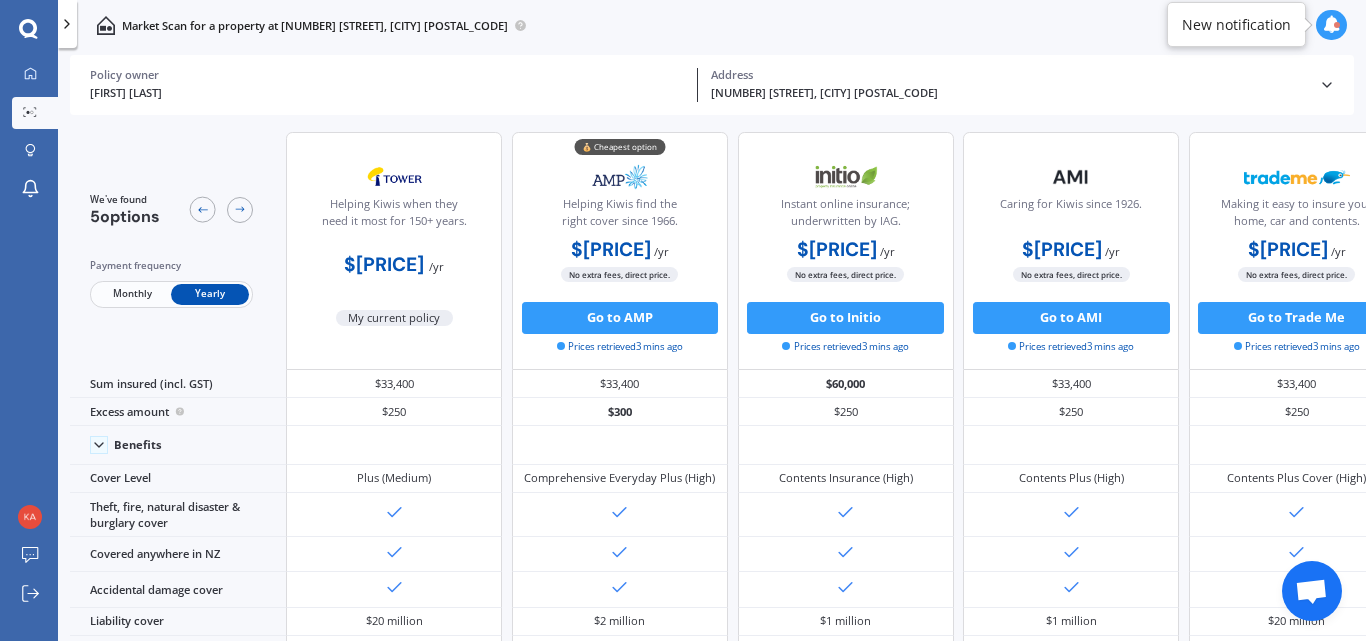 click at bounding box center [67, 24] 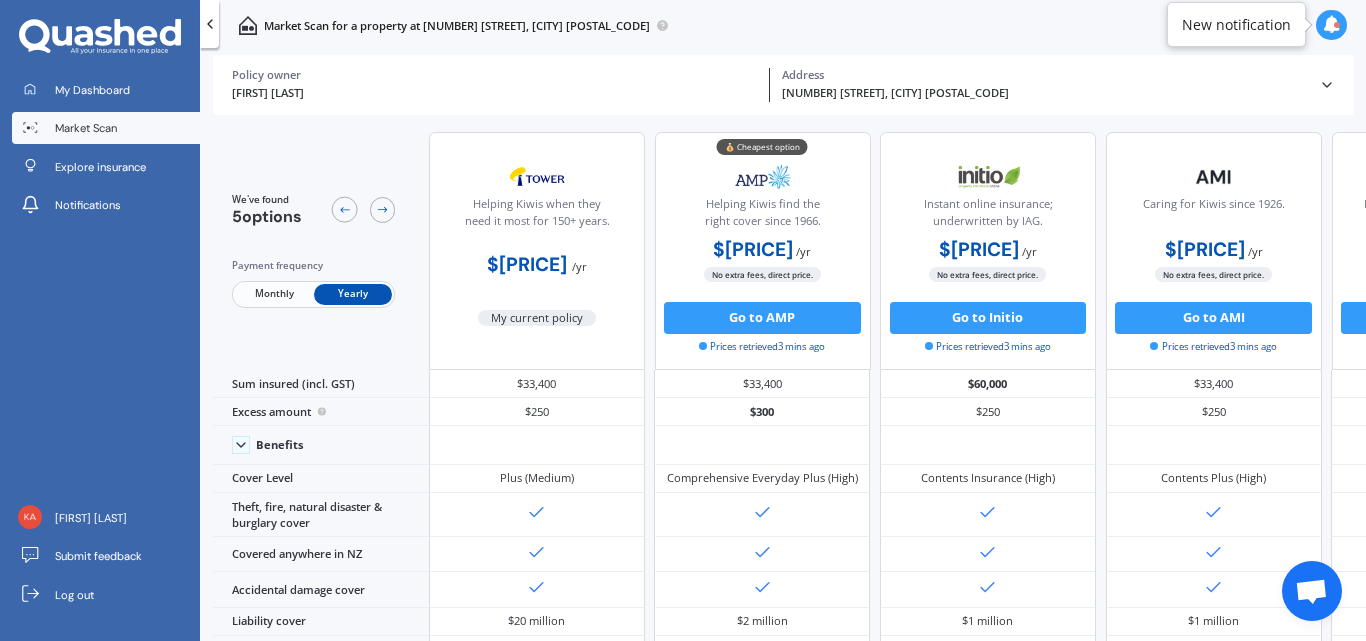 click on "My Dashboard Market Scan Explore insurance Notifications [FIRST] [LAST] Submit feedback Log out" at bounding box center [100, 320] 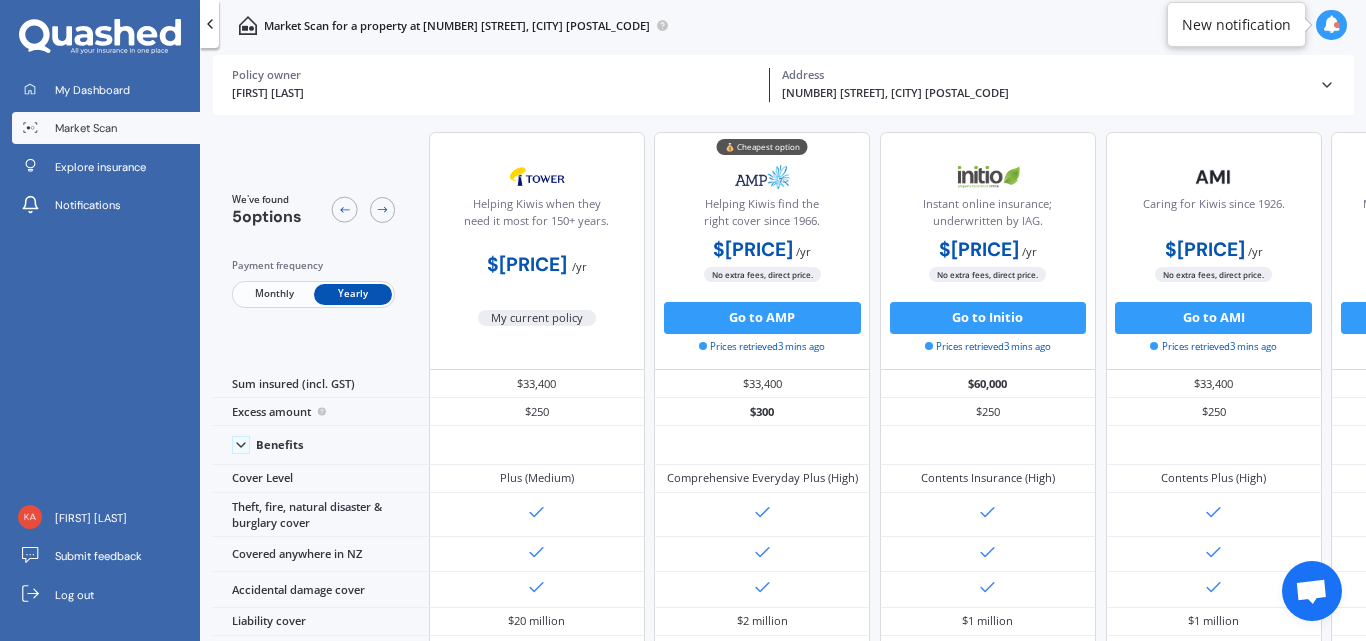 click on "Market Scan" at bounding box center [86, 128] 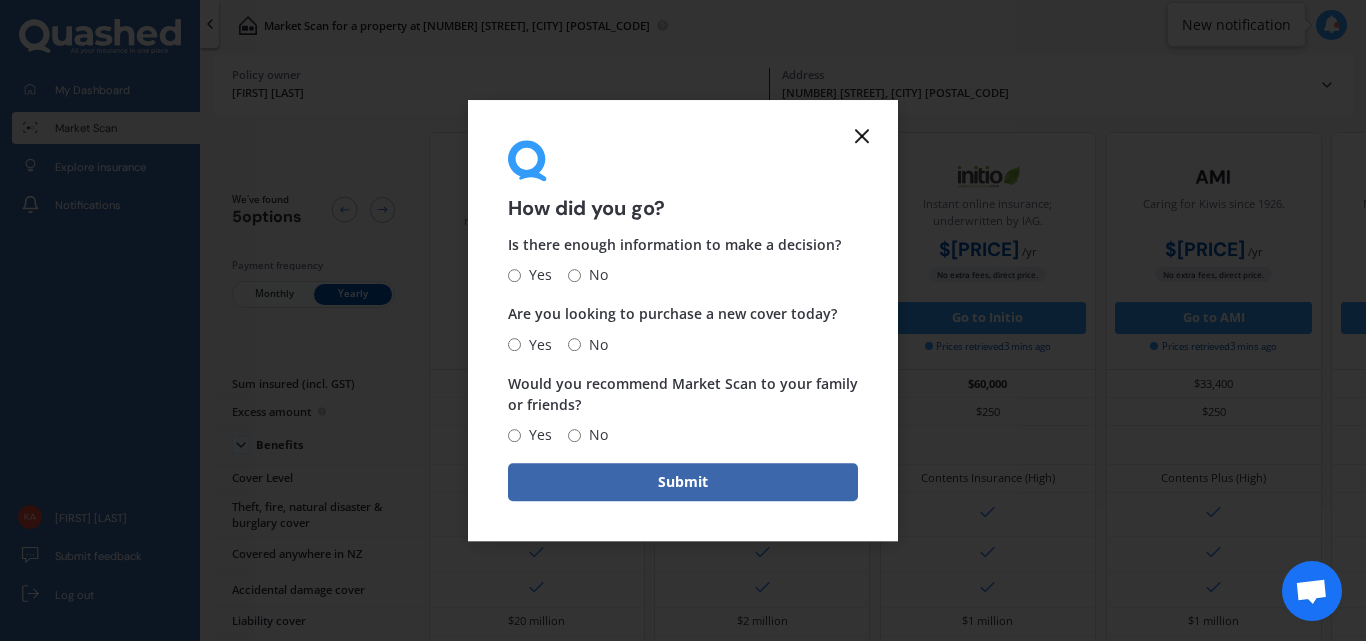 click 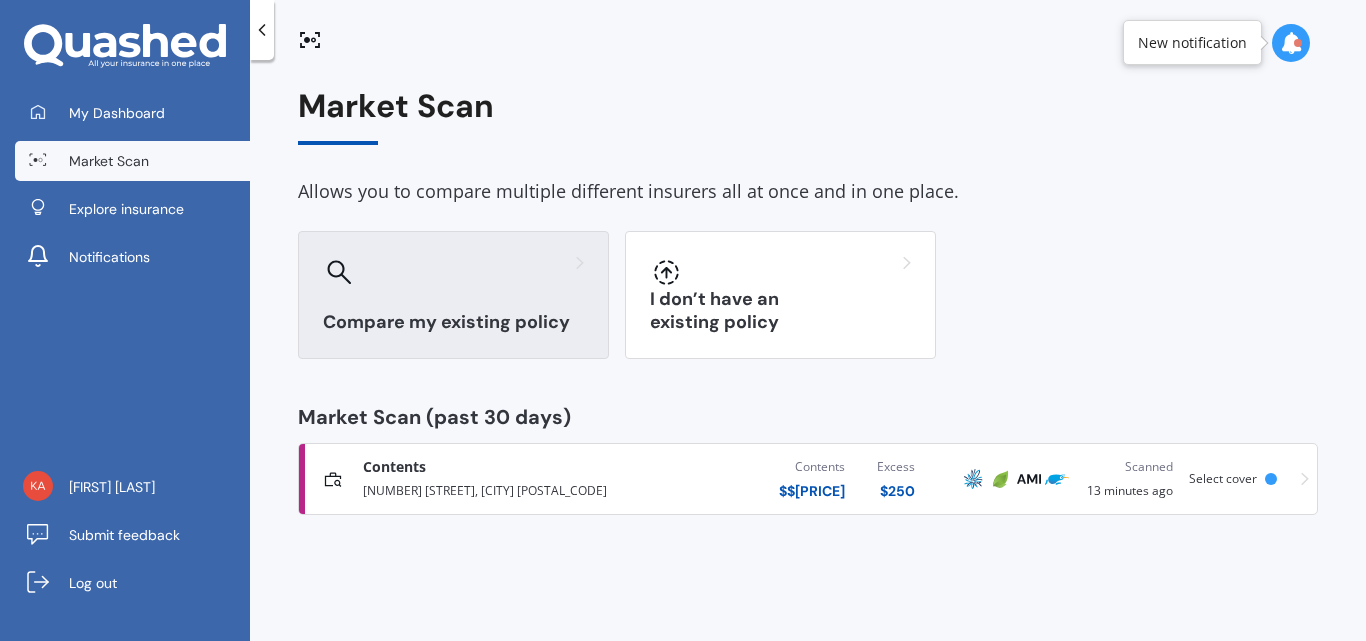 click at bounding box center (453, 272) 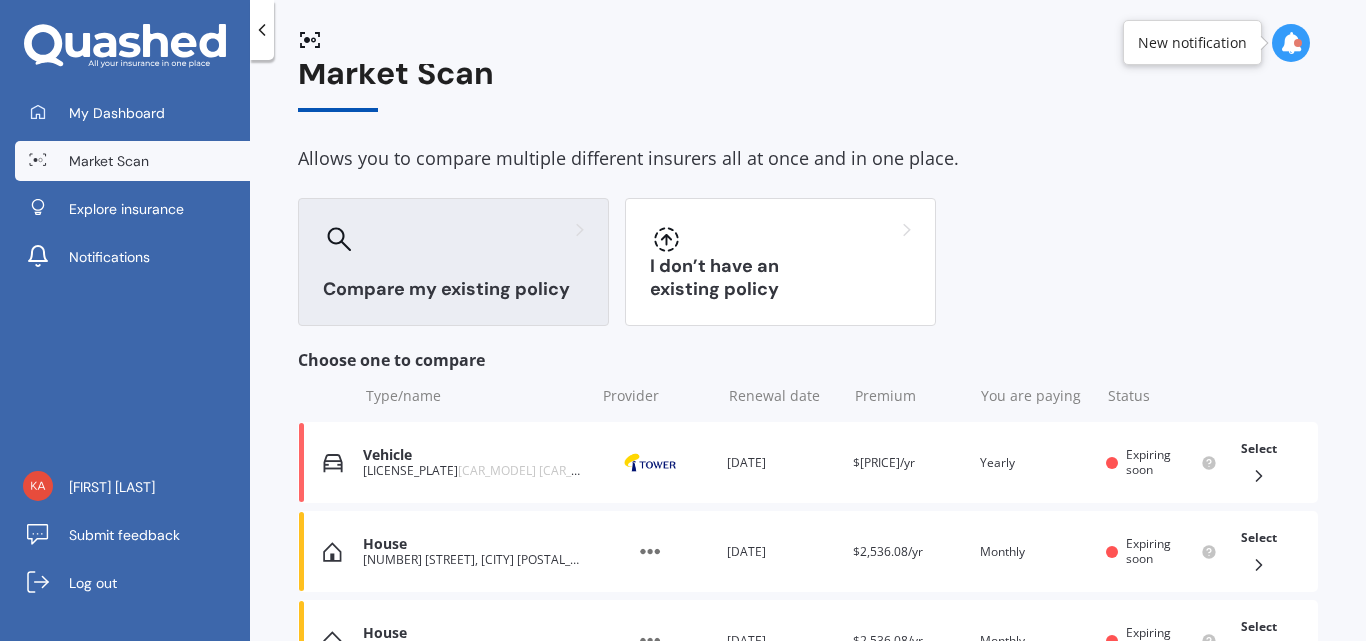 scroll, scrollTop: 49, scrollLeft: 0, axis: vertical 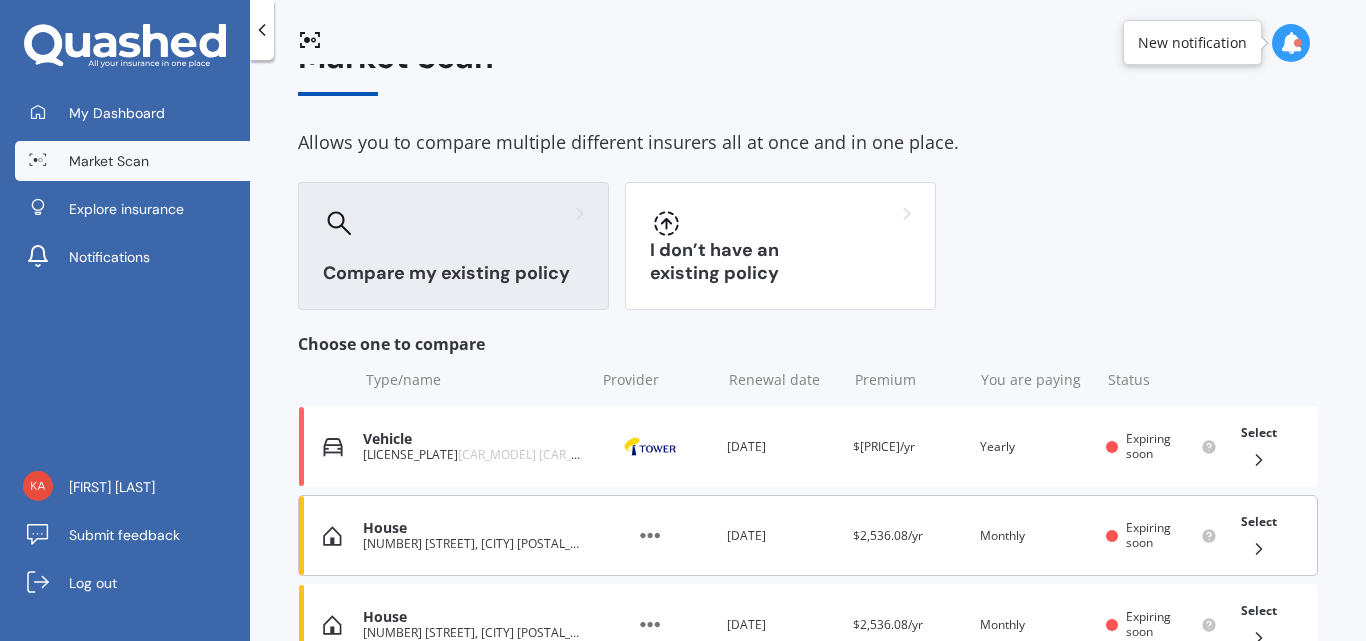 click on "House" at bounding box center (473, 528) 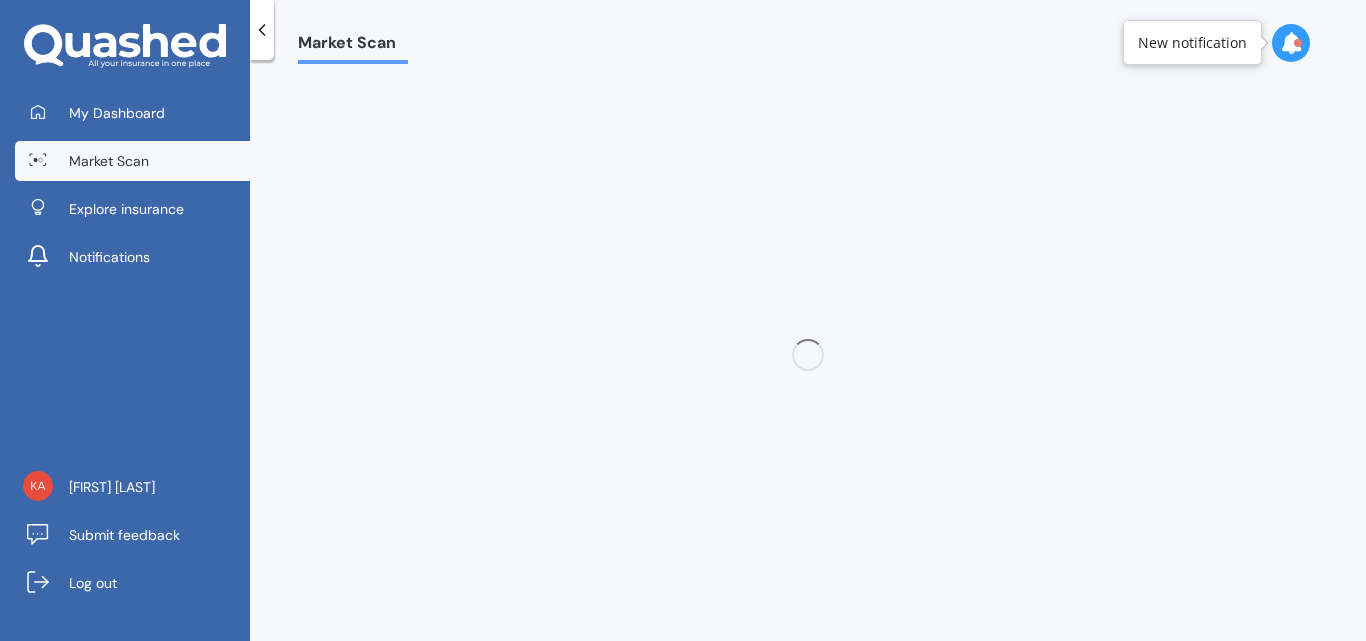 scroll, scrollTop: 0, scrollLeft: 0, axis: both 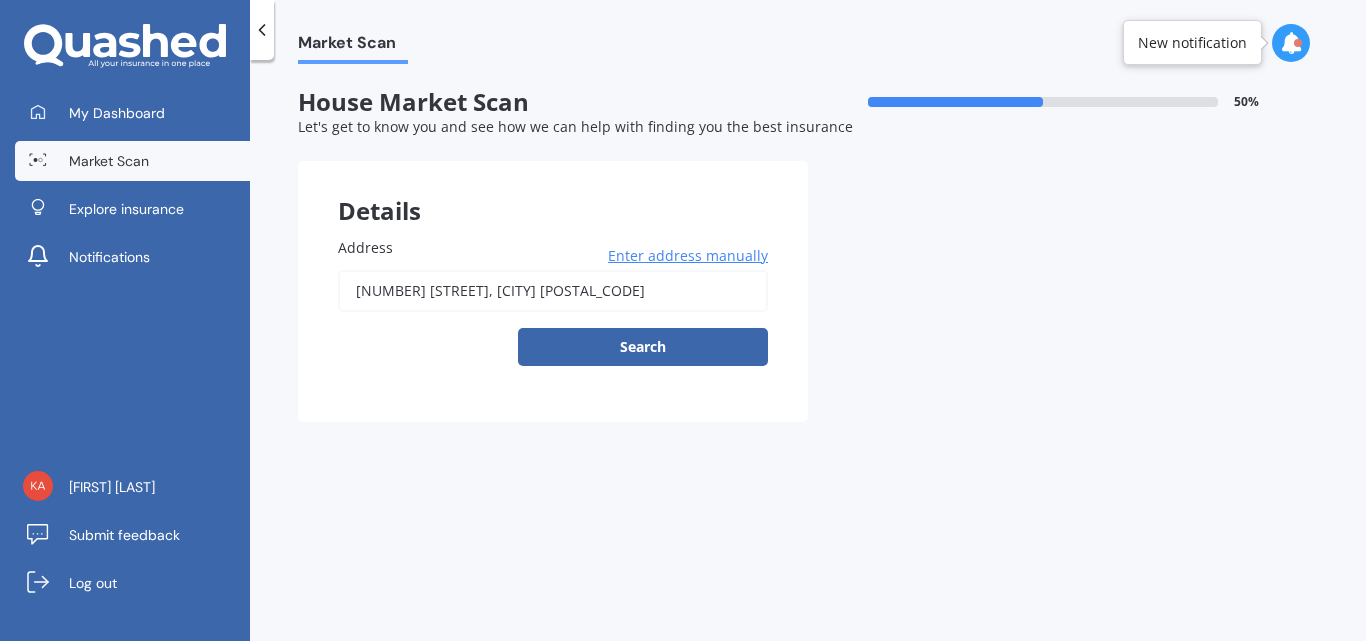 click on "[NUMBER] [STREET], [CITY] [POSTAL_CODE]" at bounding box center (553, 291) 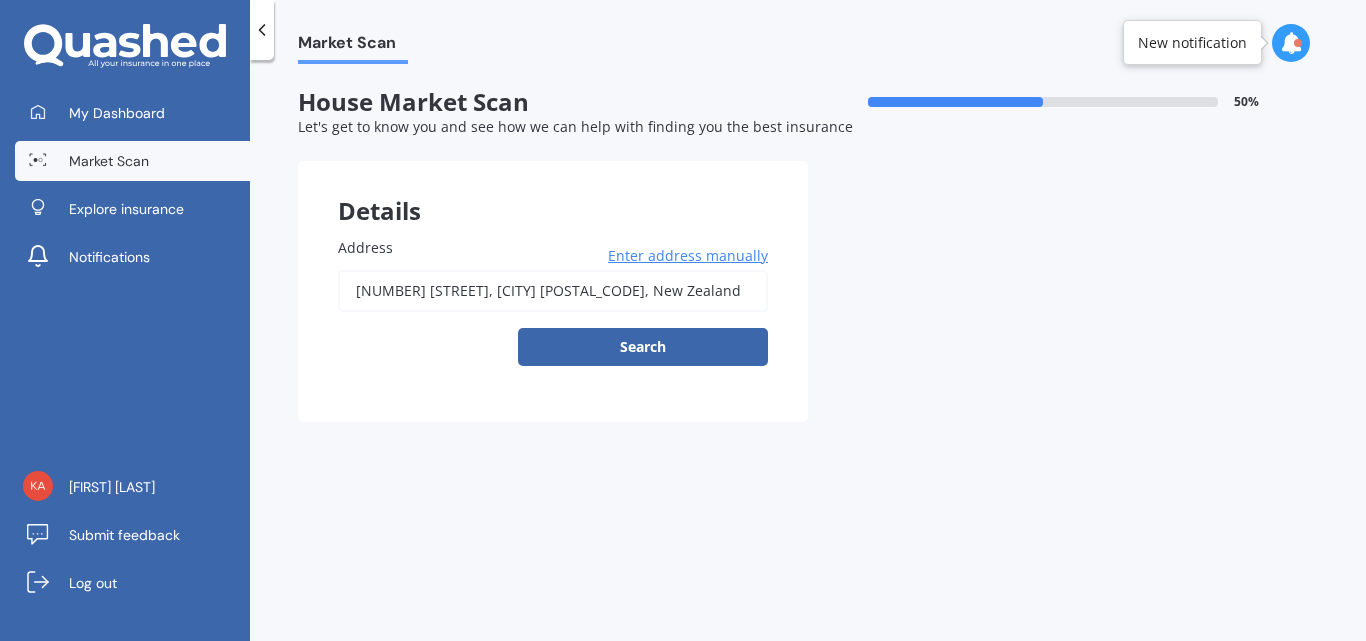 type on "[NUMBER] [STREET], [CITY] [POSTAL_CODE]" 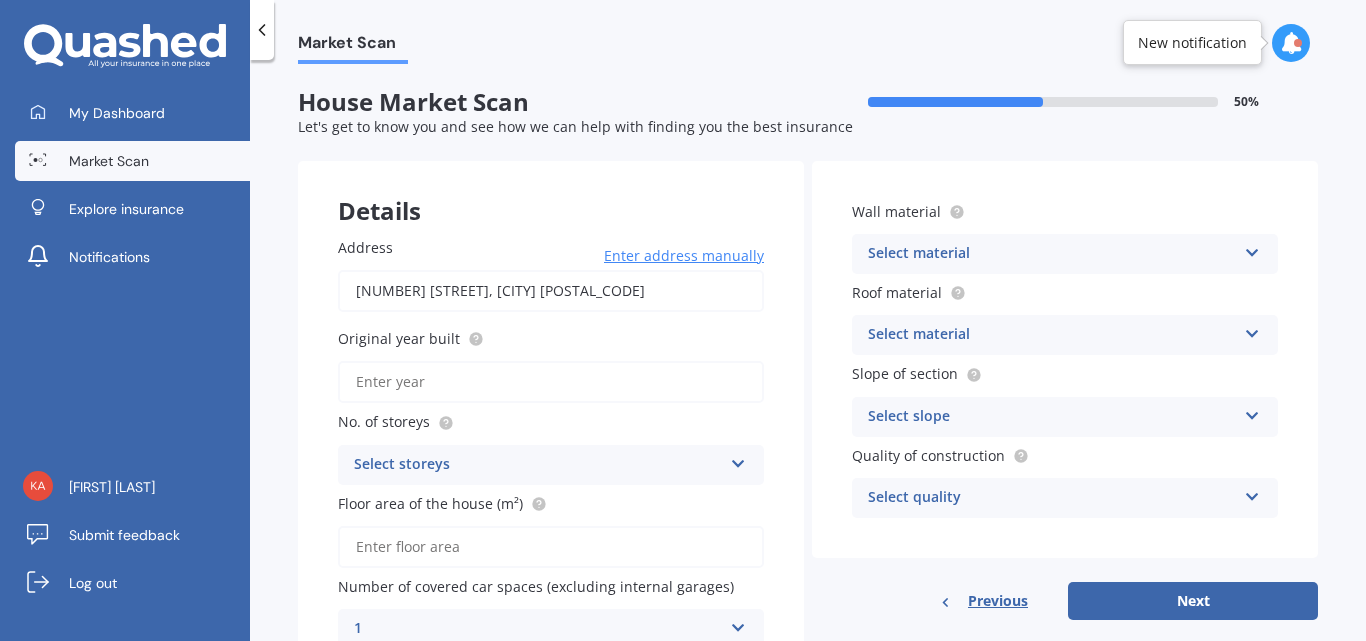 click on "Original year built" at bounding box center [551, 382] 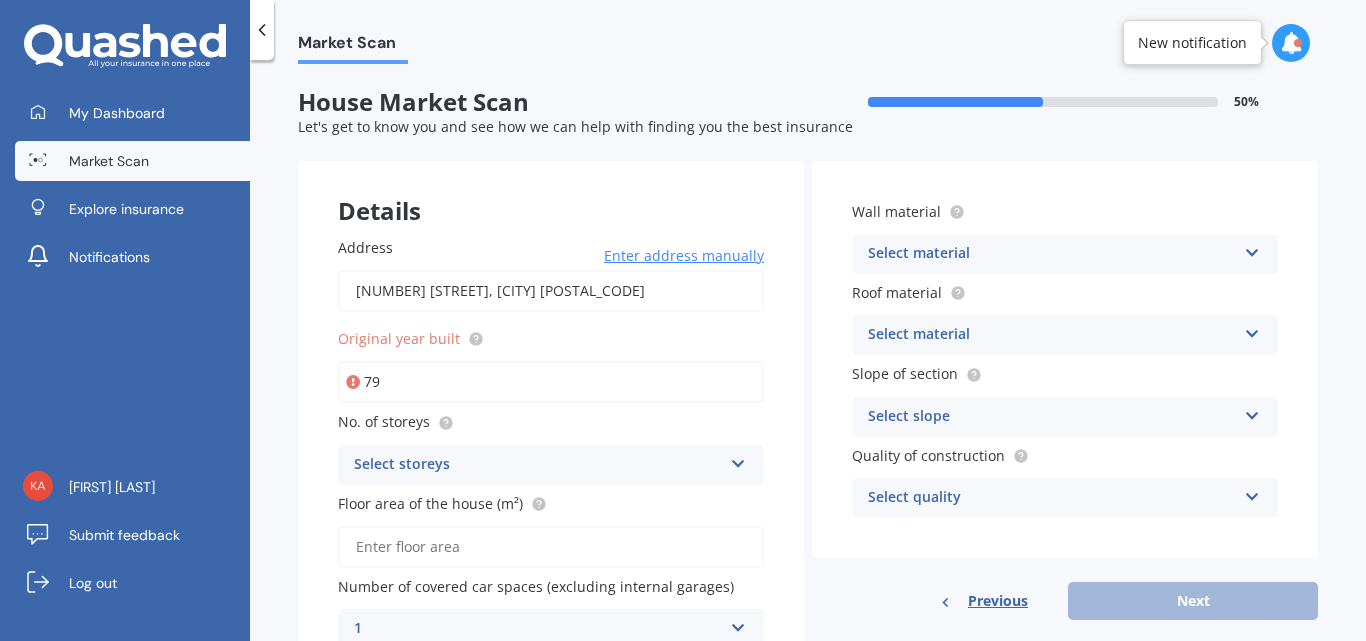 type on "7" 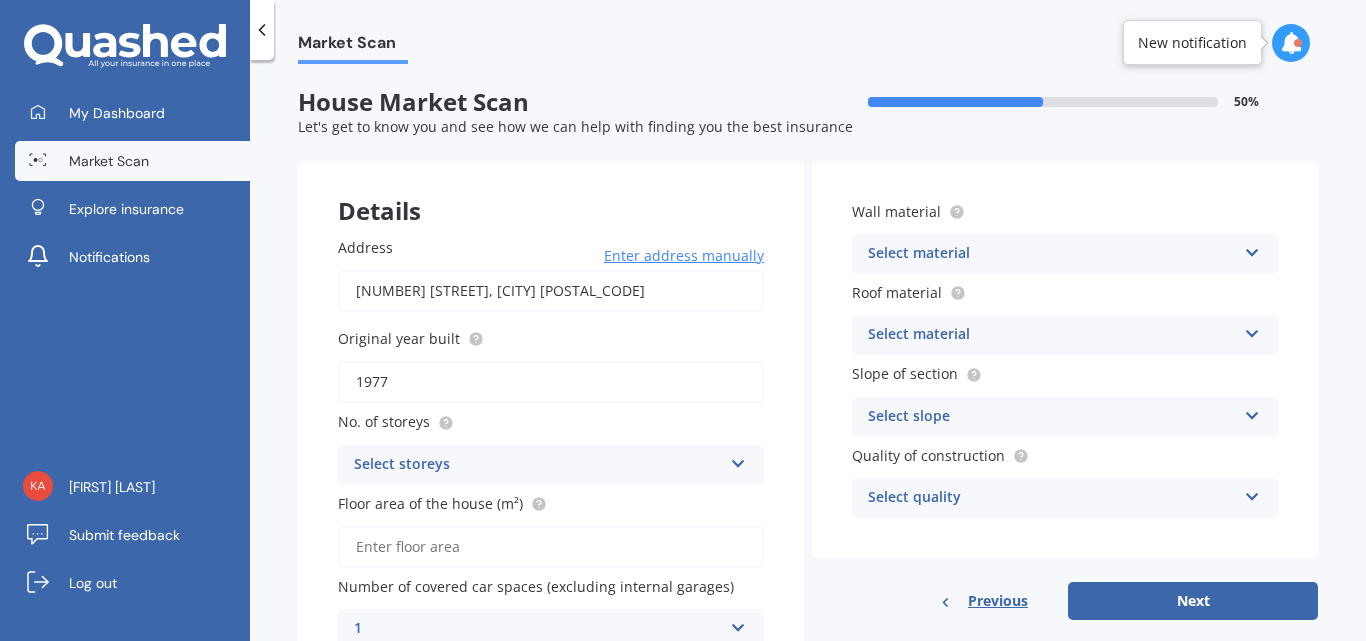 type on "1977" 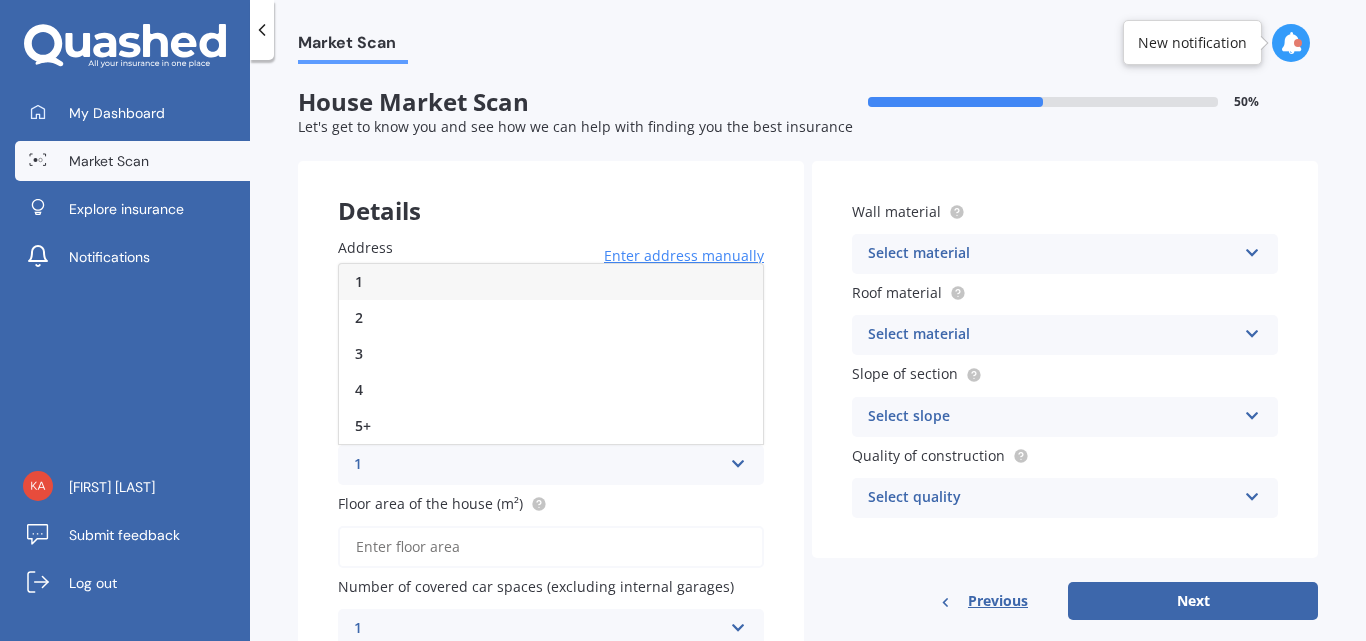 click on "1" at bounding box center (551, 282) 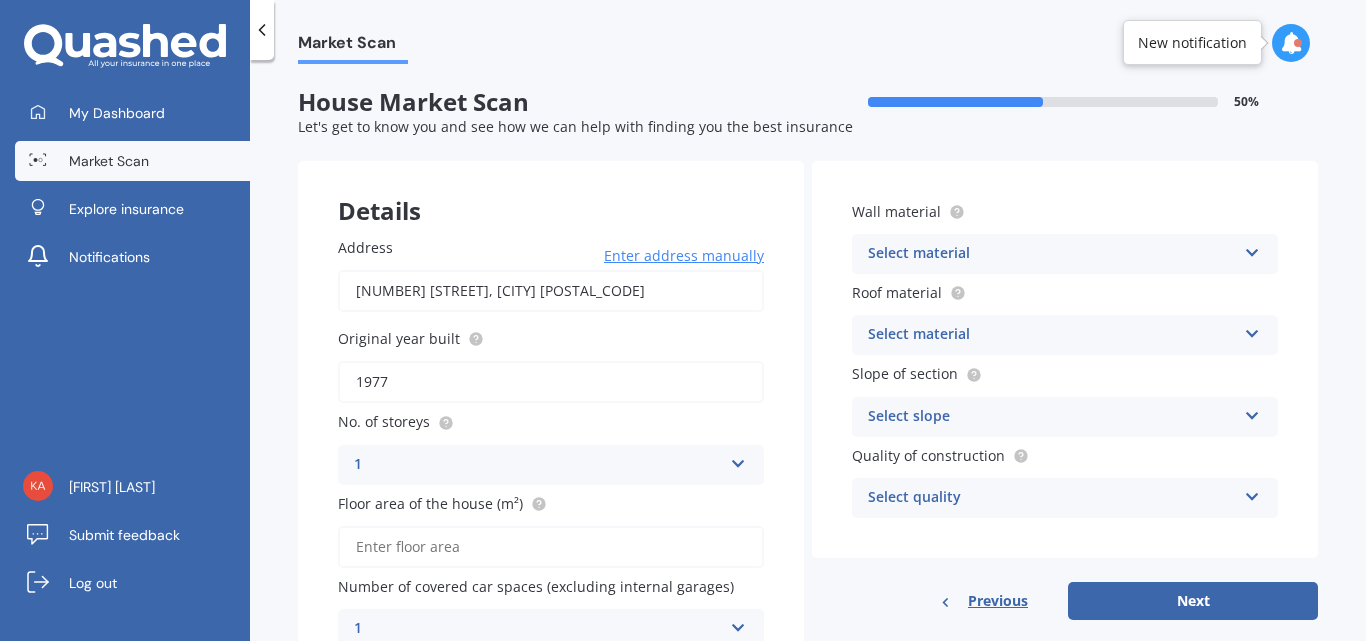 click on "Floor area of the house (m²)" at bounding box center [551, 547] 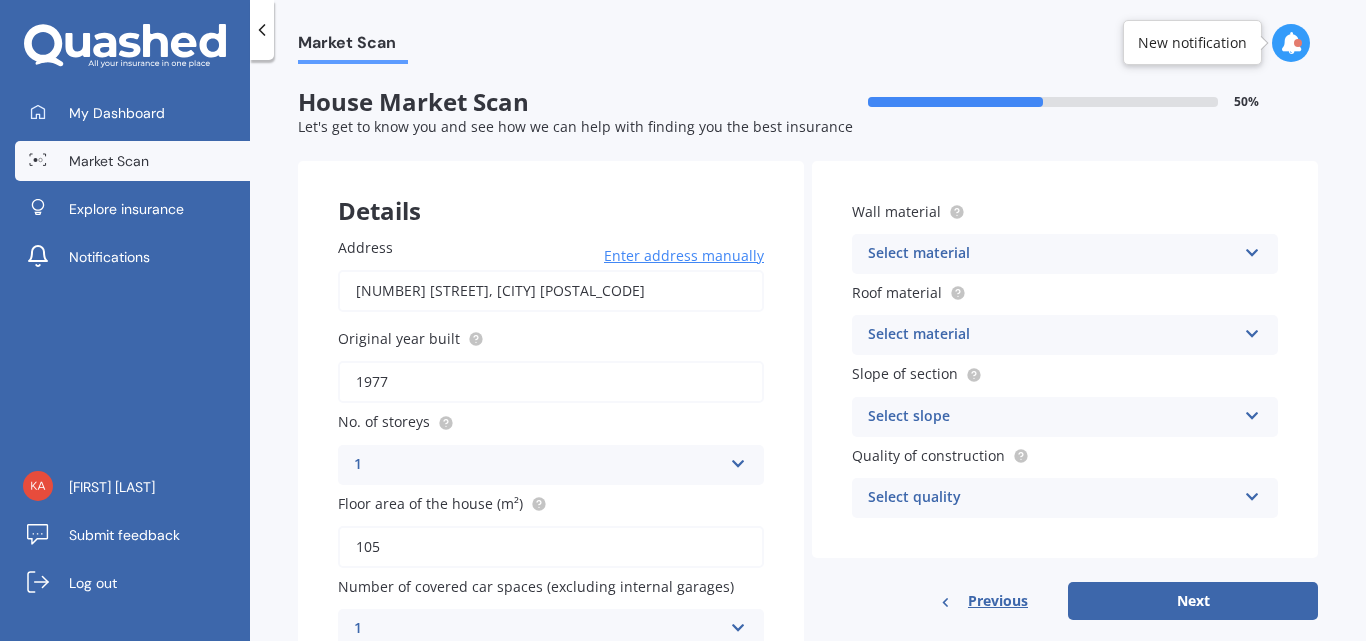 type on "105" 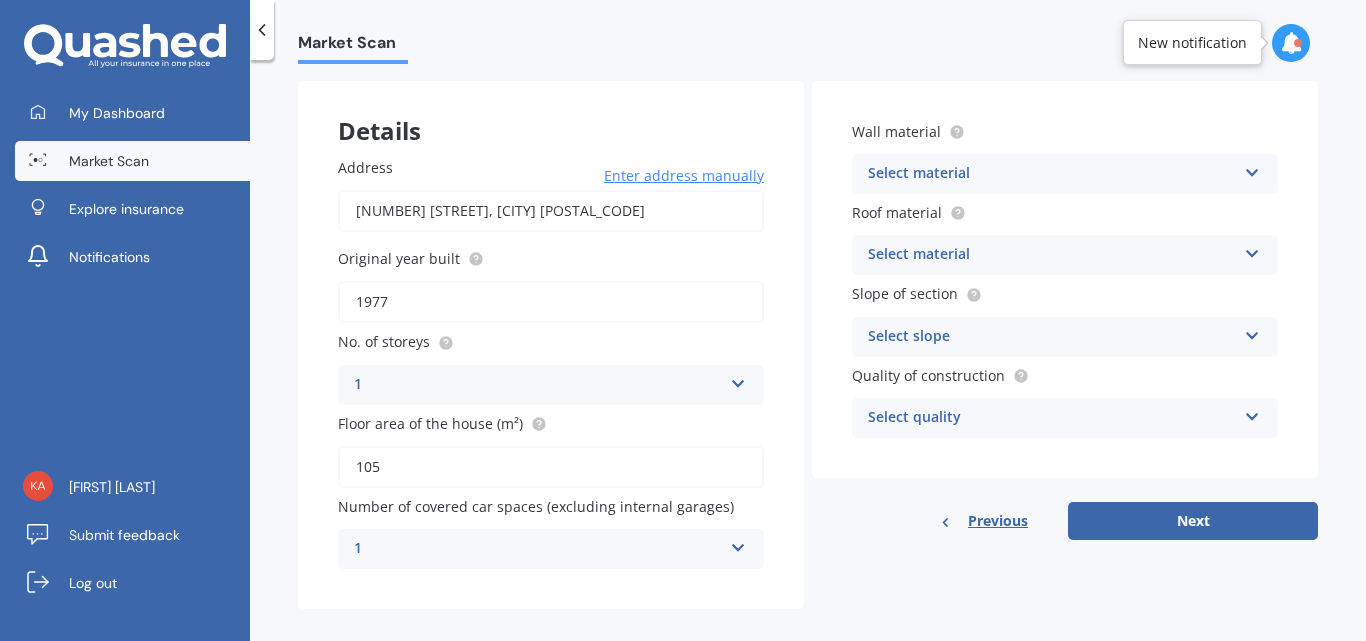 scroll, scrollTop: 100, scrollLeft: 0, axis: vertical 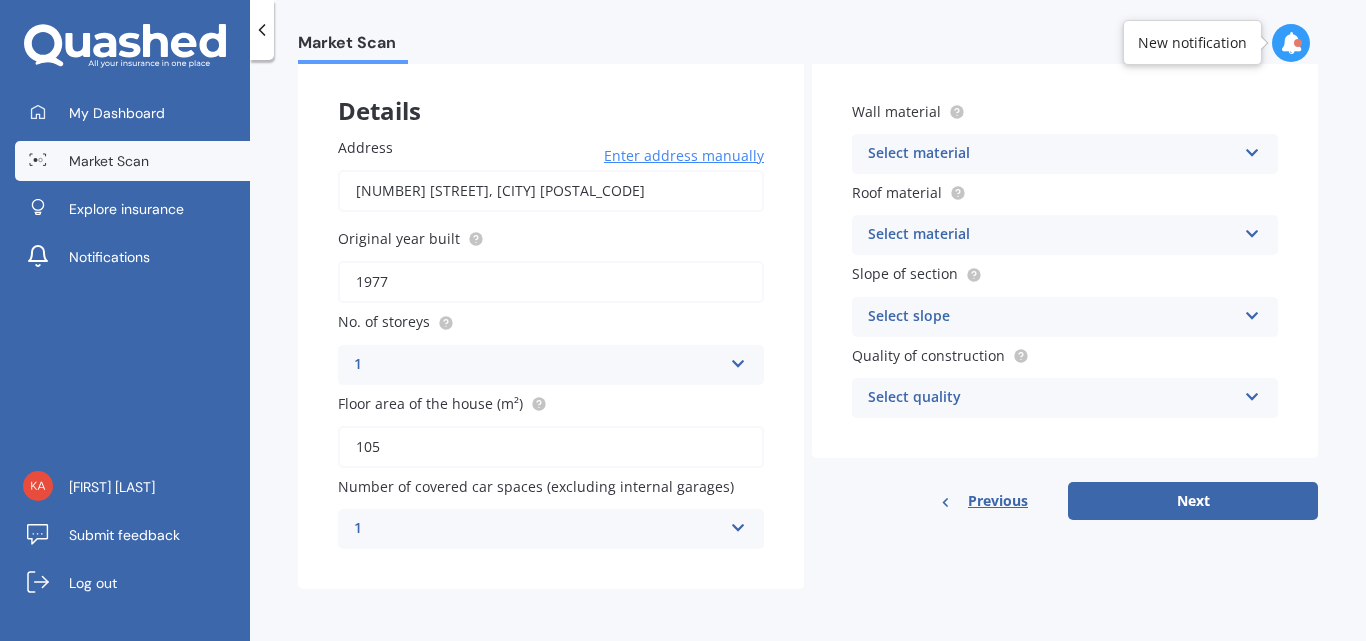click on "Select material" at bounding box center (1052, 154) 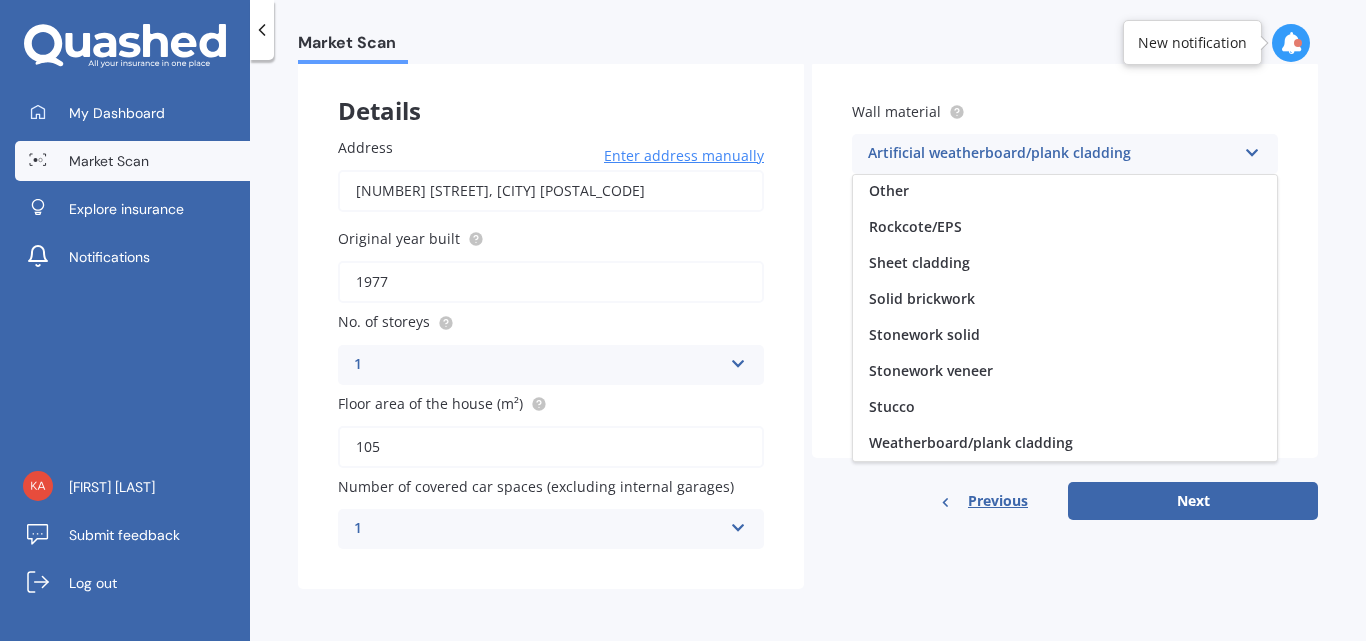 scroll, scrollTop: 0, scrollLeft: 0, axis: both 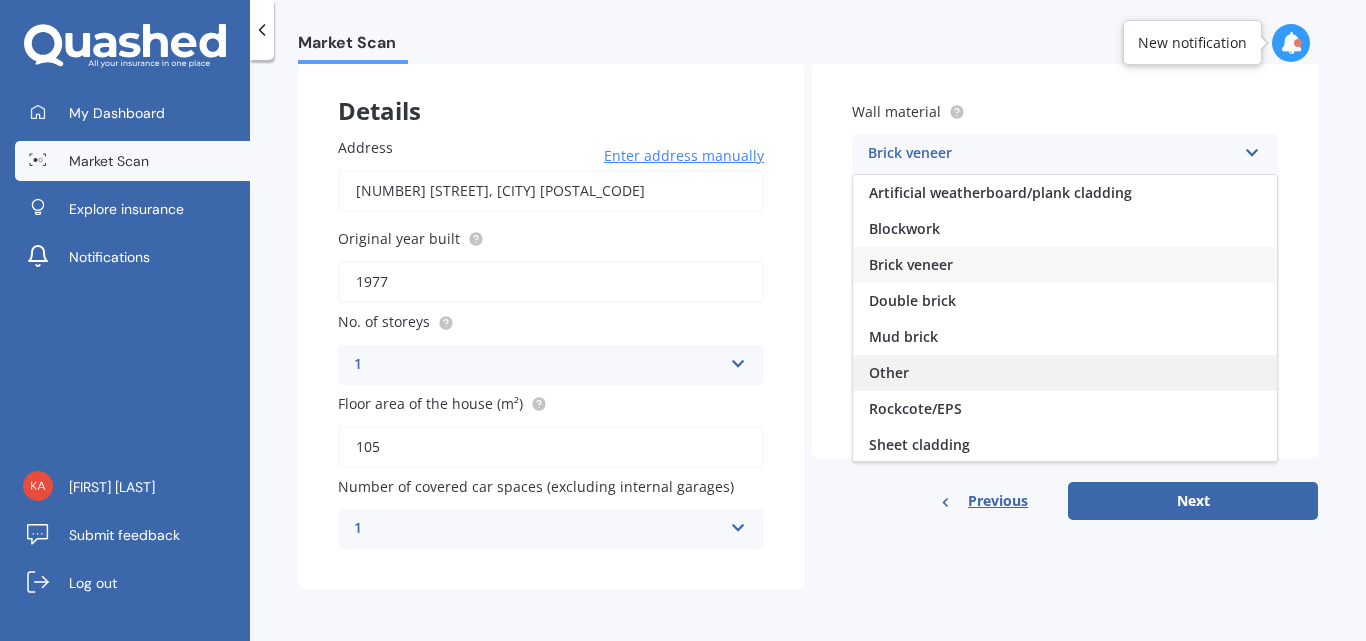 click on "Other" at bounding box center (889, 372) 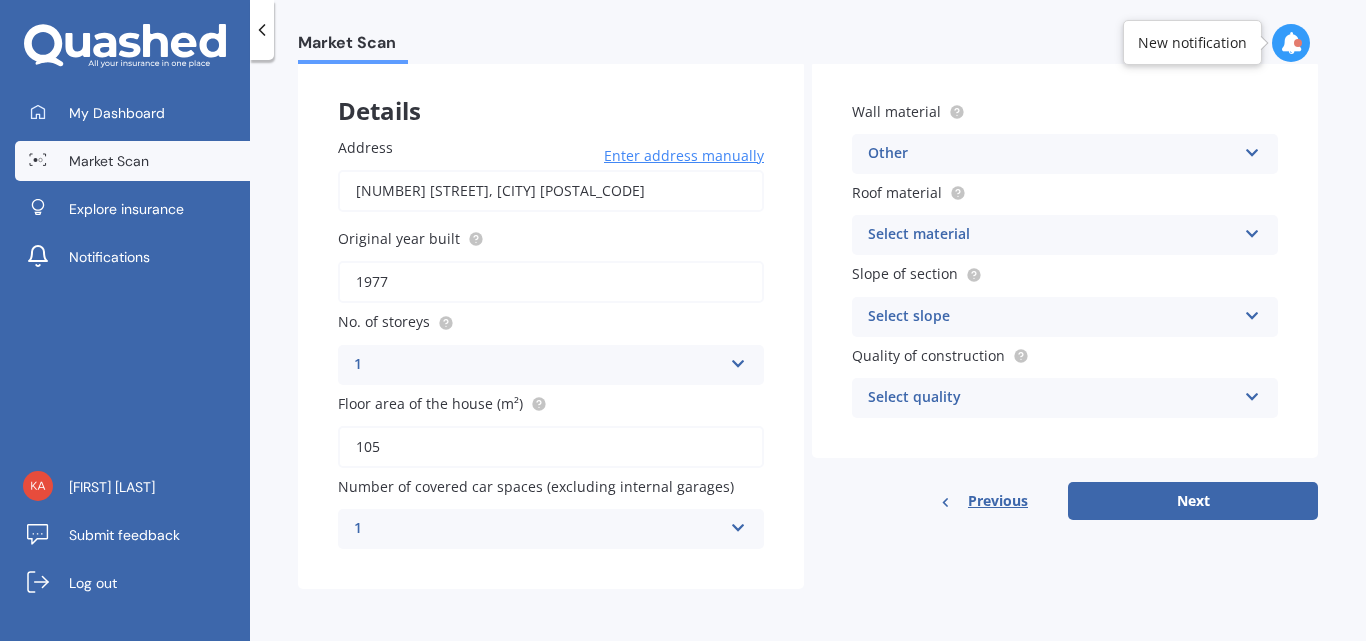 click on "Select material" at bounding box center [1052, 235] 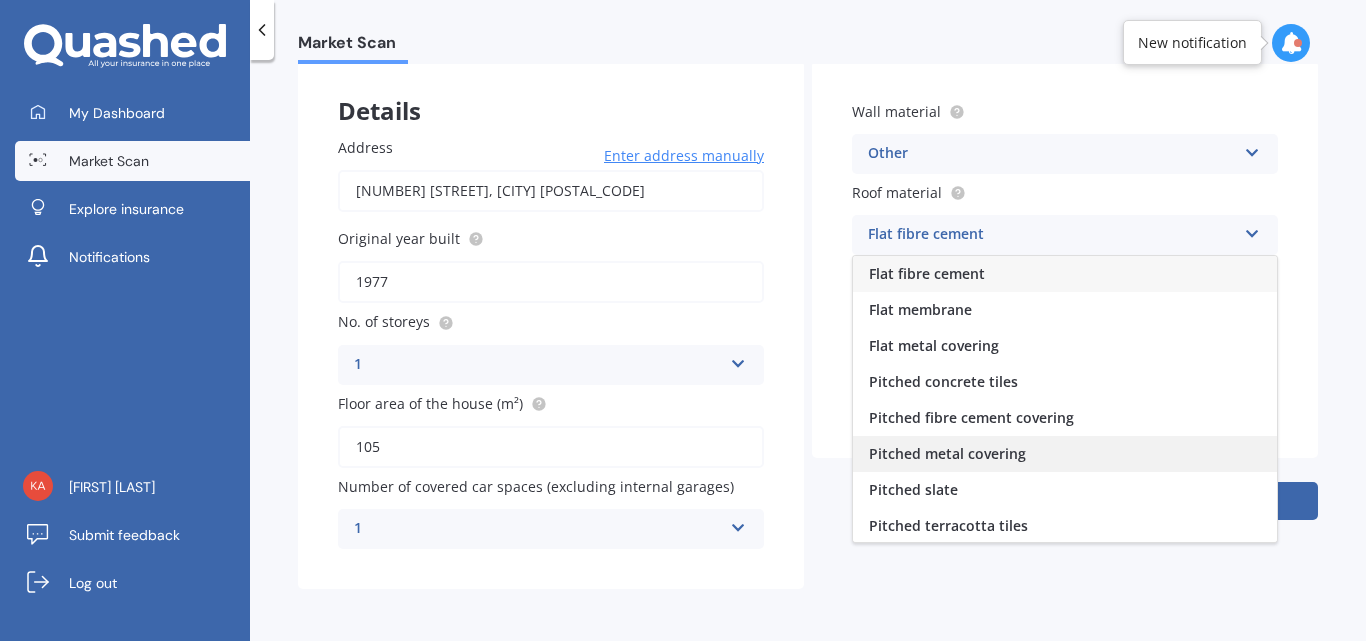 click on "Pitched metal covering" at bounding box center (947, 453) 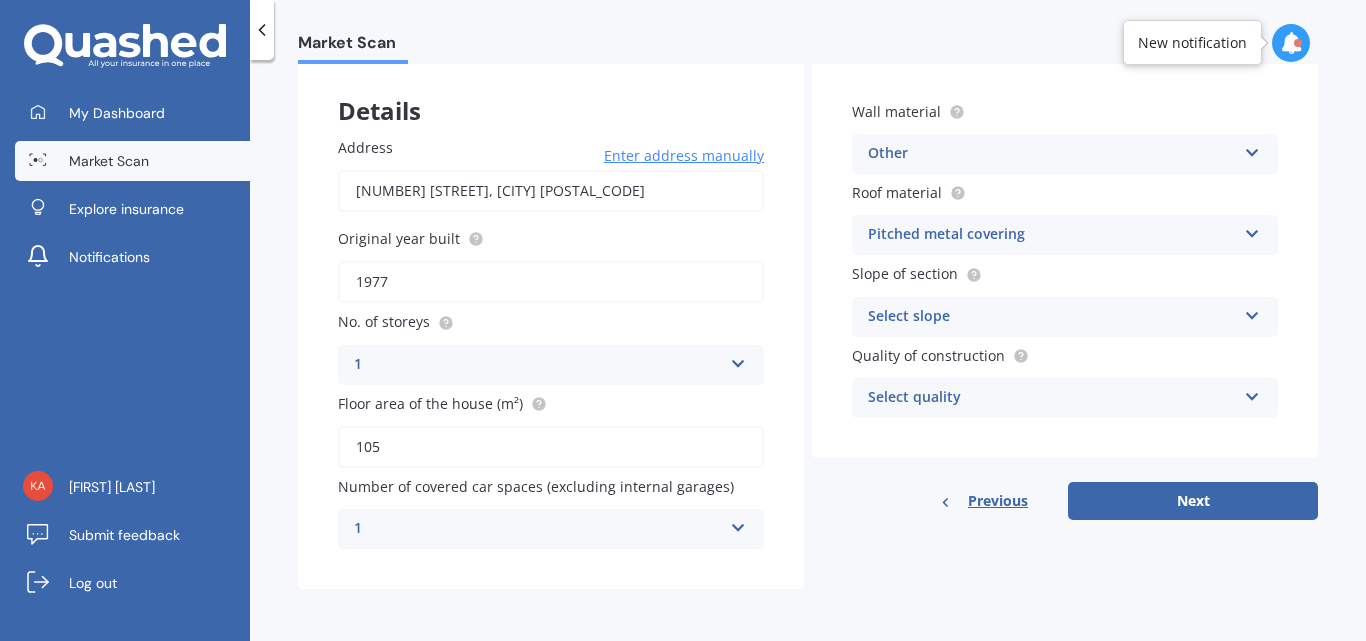 click on "Select slope" at bounding box center [1052, 317] 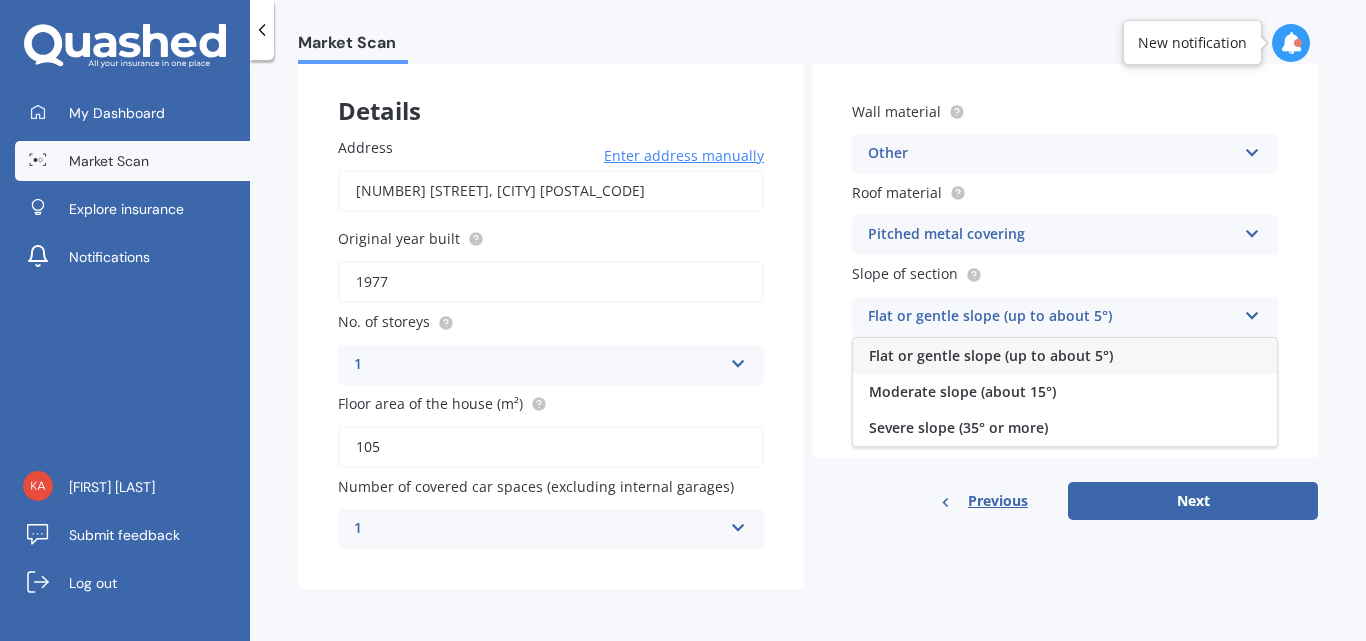click on "Flat or gentle slope (up to about 5°)" at bounding box center (991, 355) 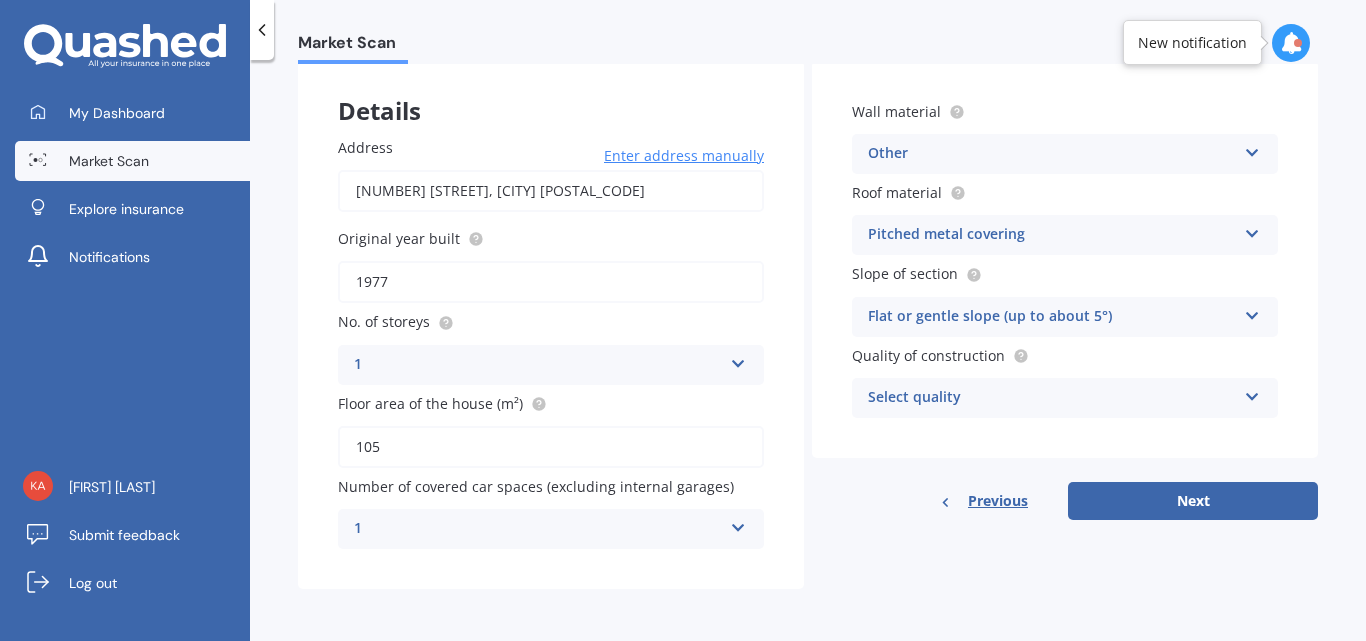 click on "Select quality" at bounding box center (1052, 398) 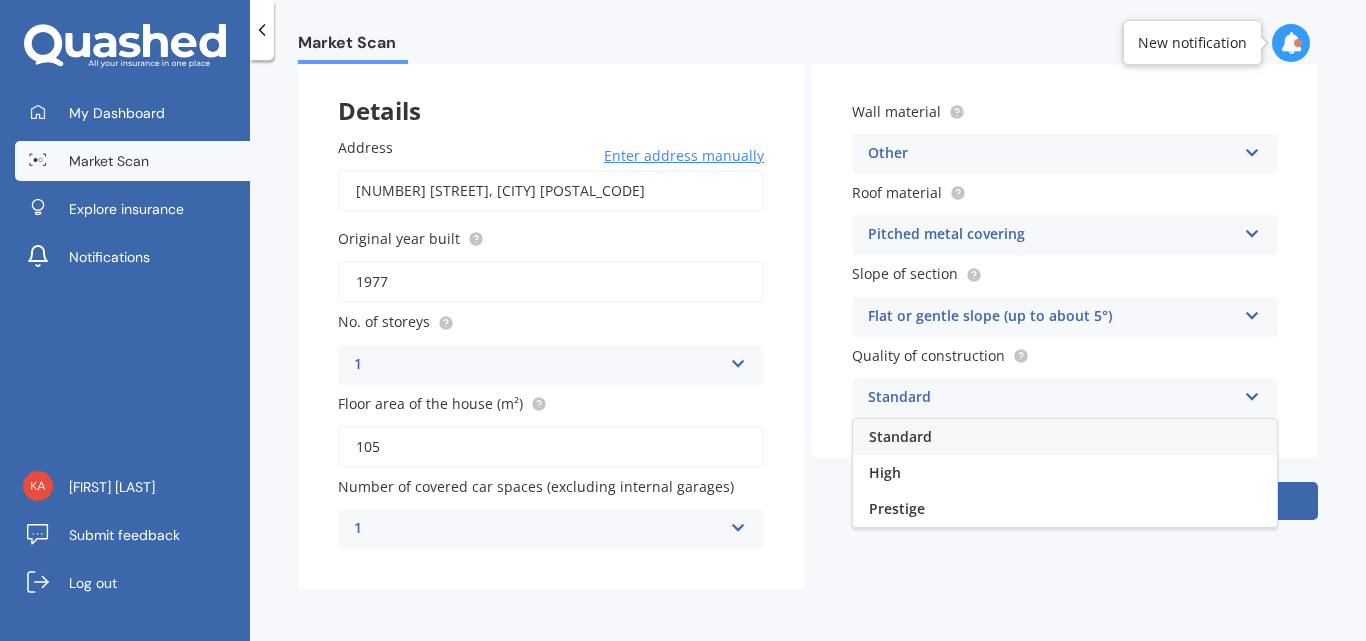 click on "Standard" at bounding box center (900, 436) 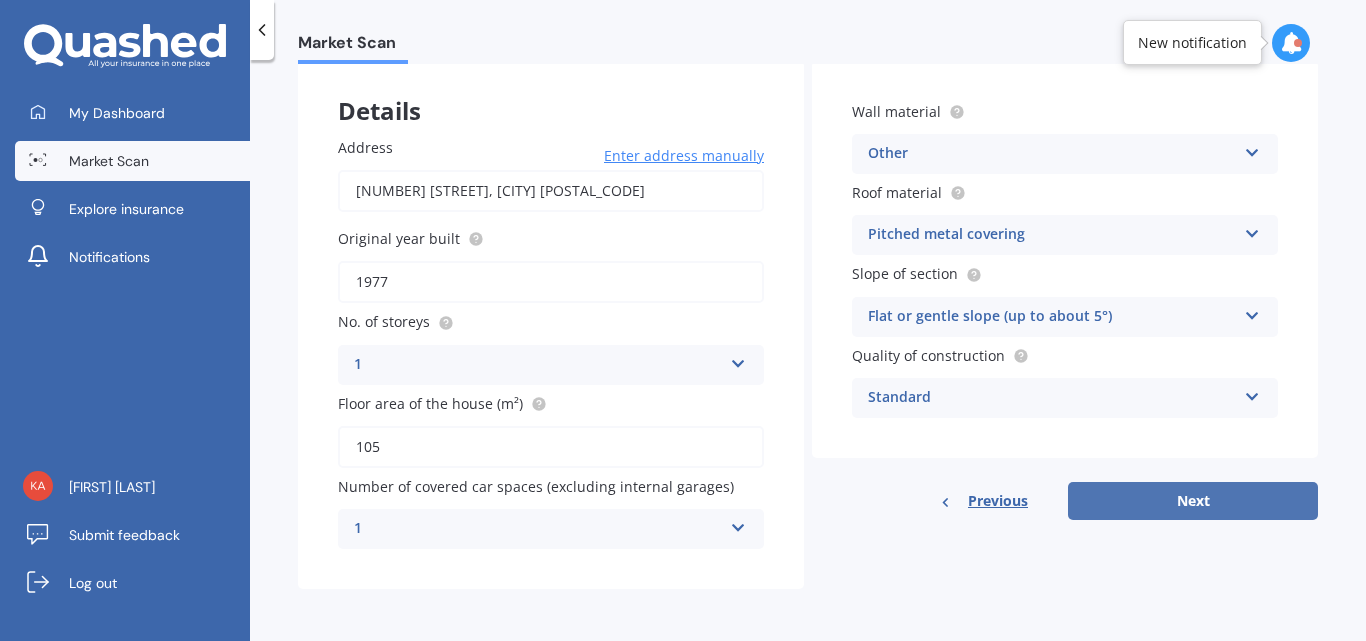click on "Next" at bounding box center [1193, 501] 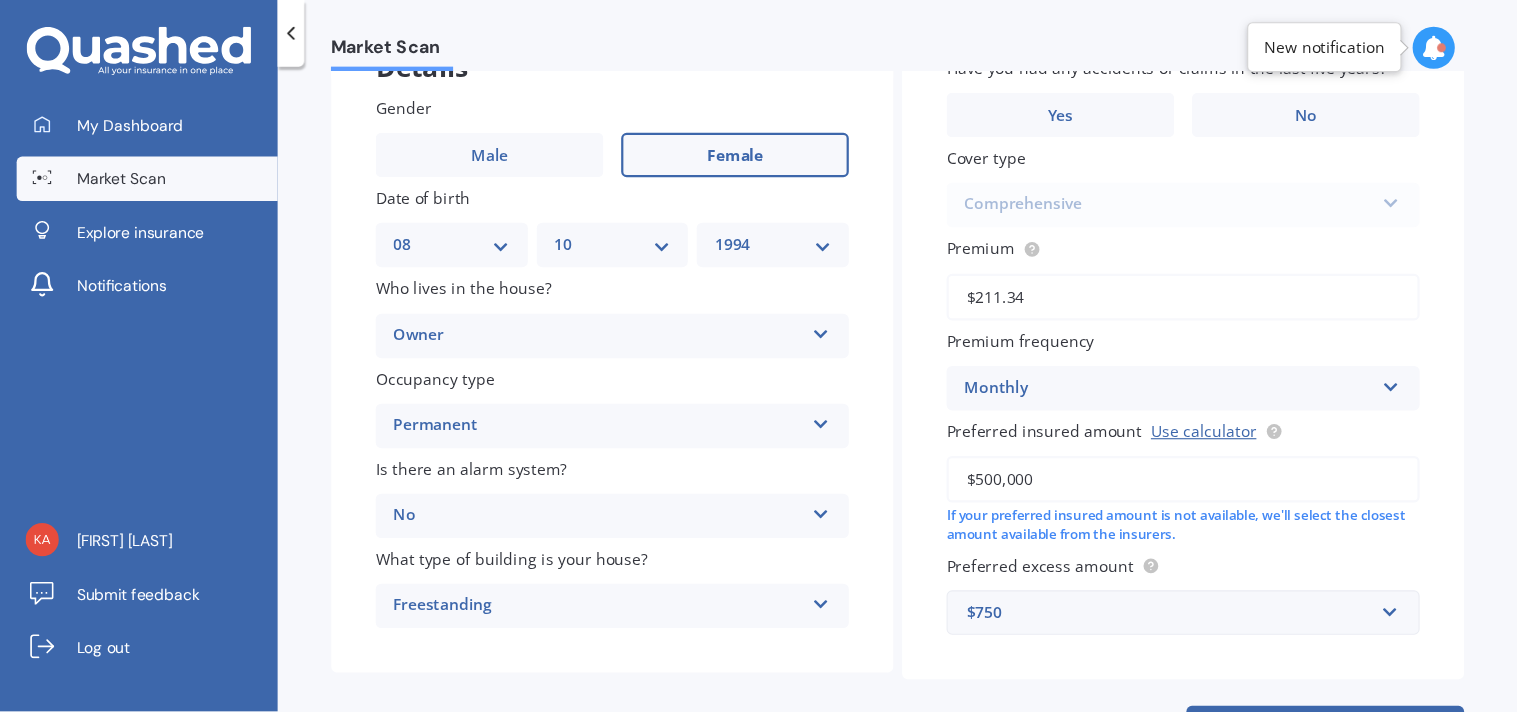 scroll, scrollTop: 0, scrollLeft: 0, axis: both 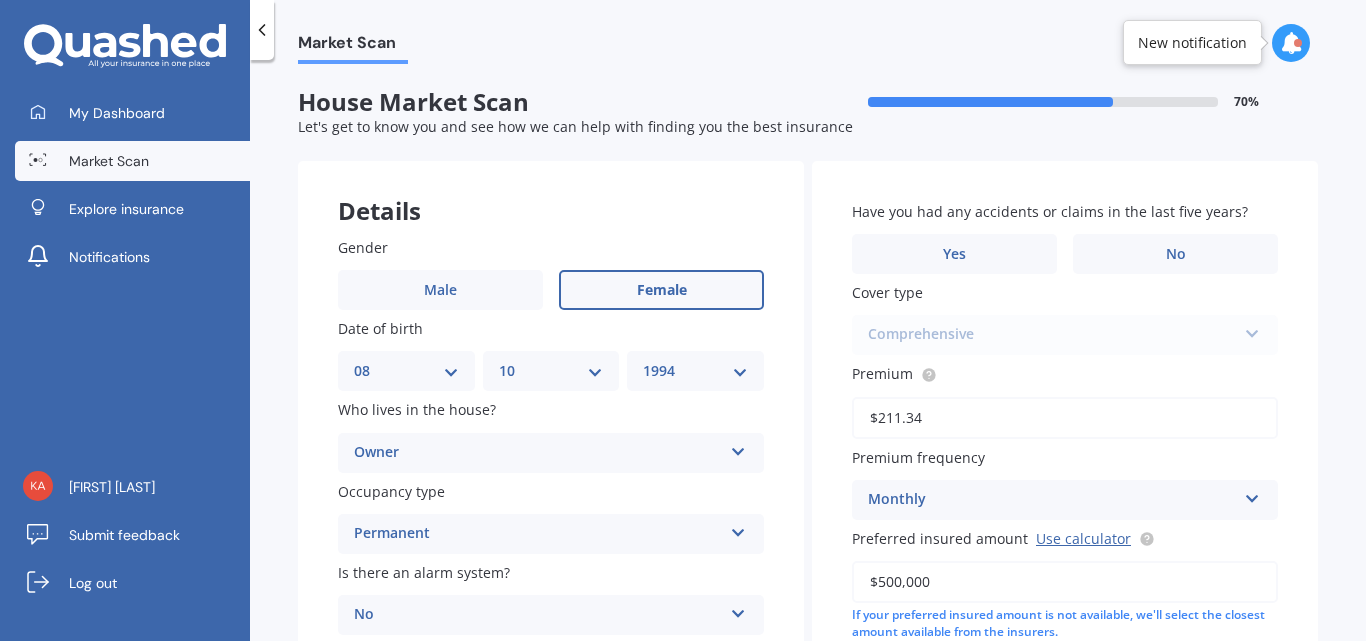 click on "$211.34" at bounding box center [1065, 418] 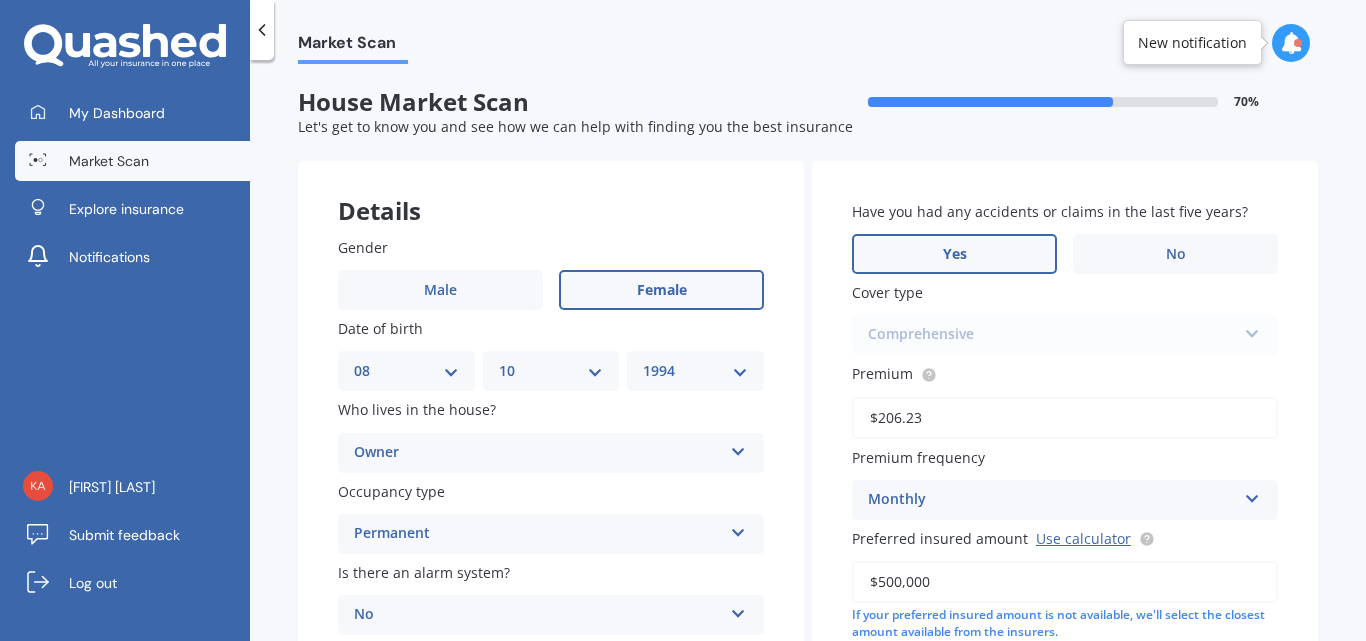type on "$206.23" 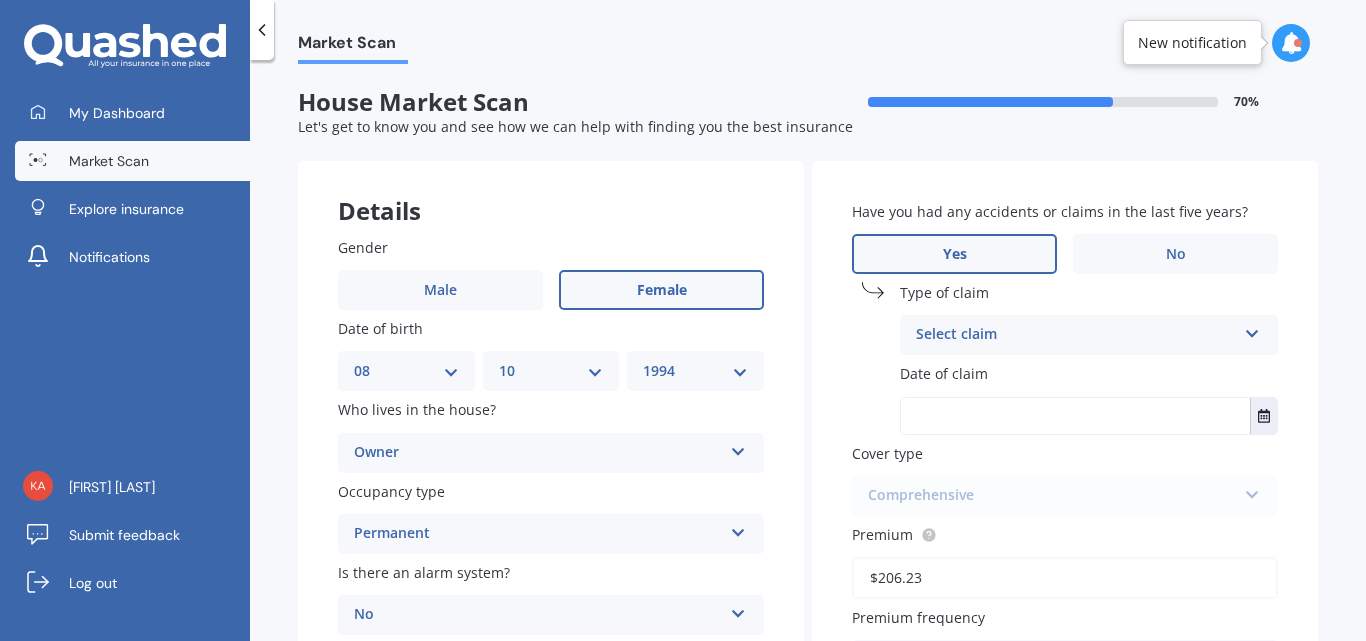 drag, startPoint x: 965, startPoint y: 258, endPoint x: 994, endPoint y: 279, distance: 35.805027 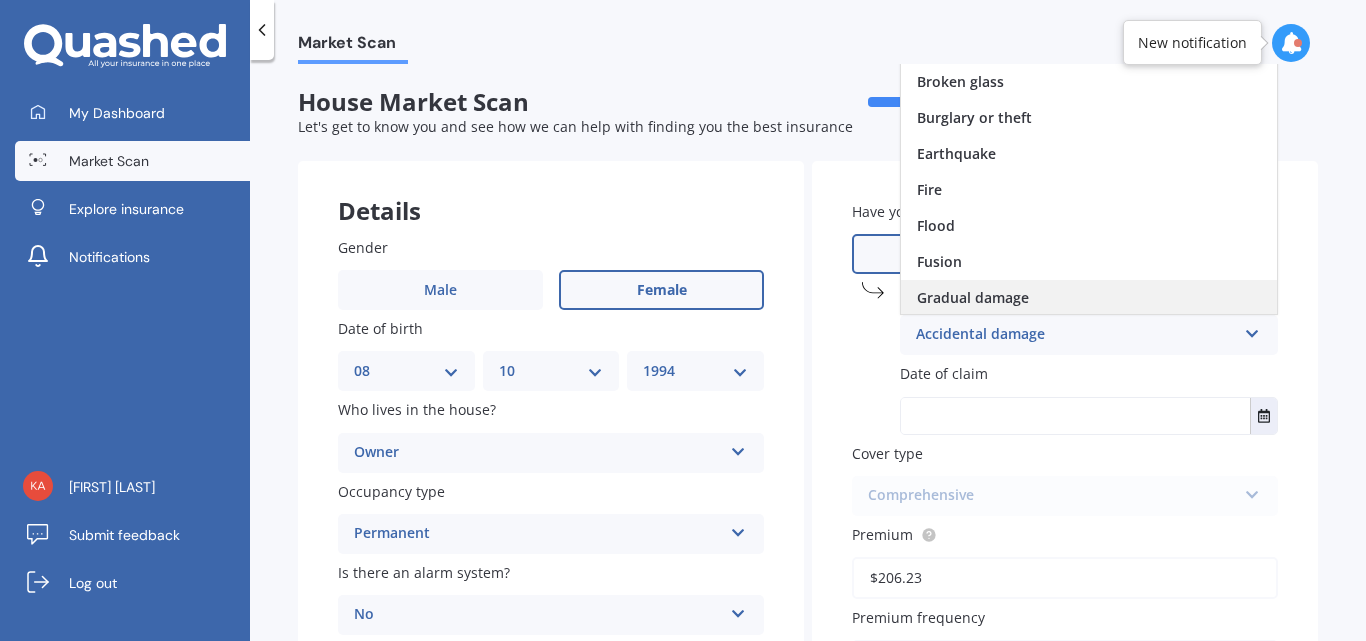 click on "Gradual damage" at bounding box center (973, 297) 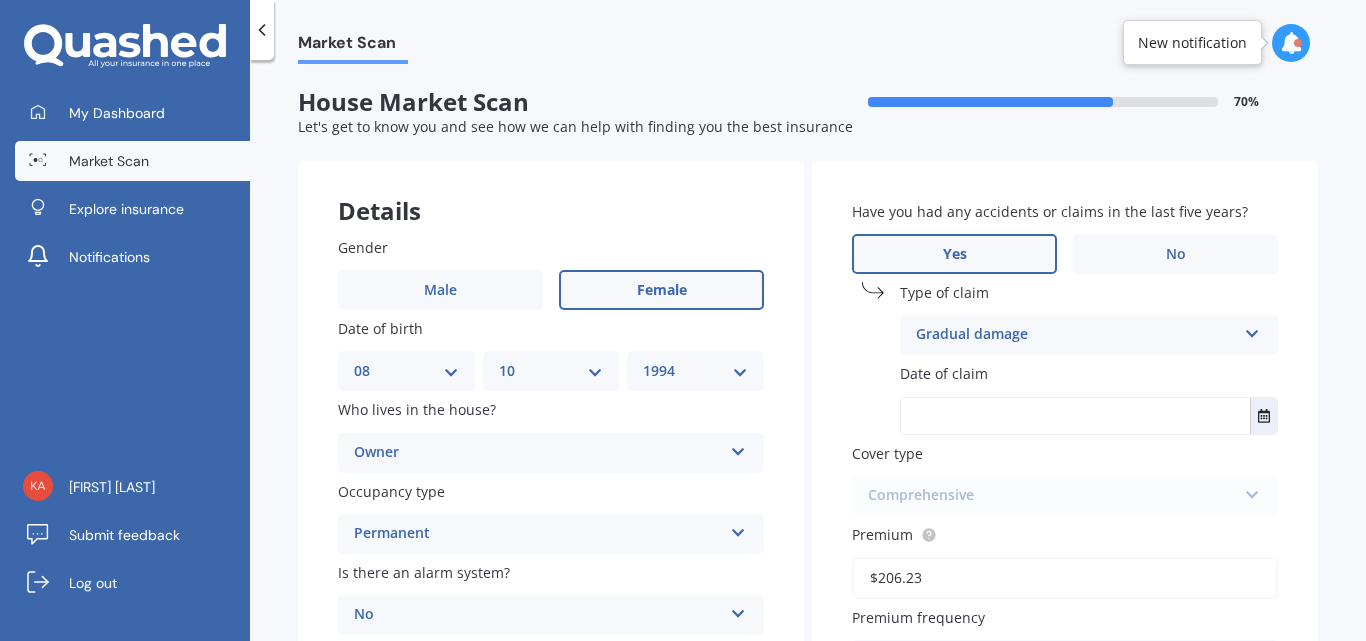 click on "Market Scan" at bounding box center [808, 32] 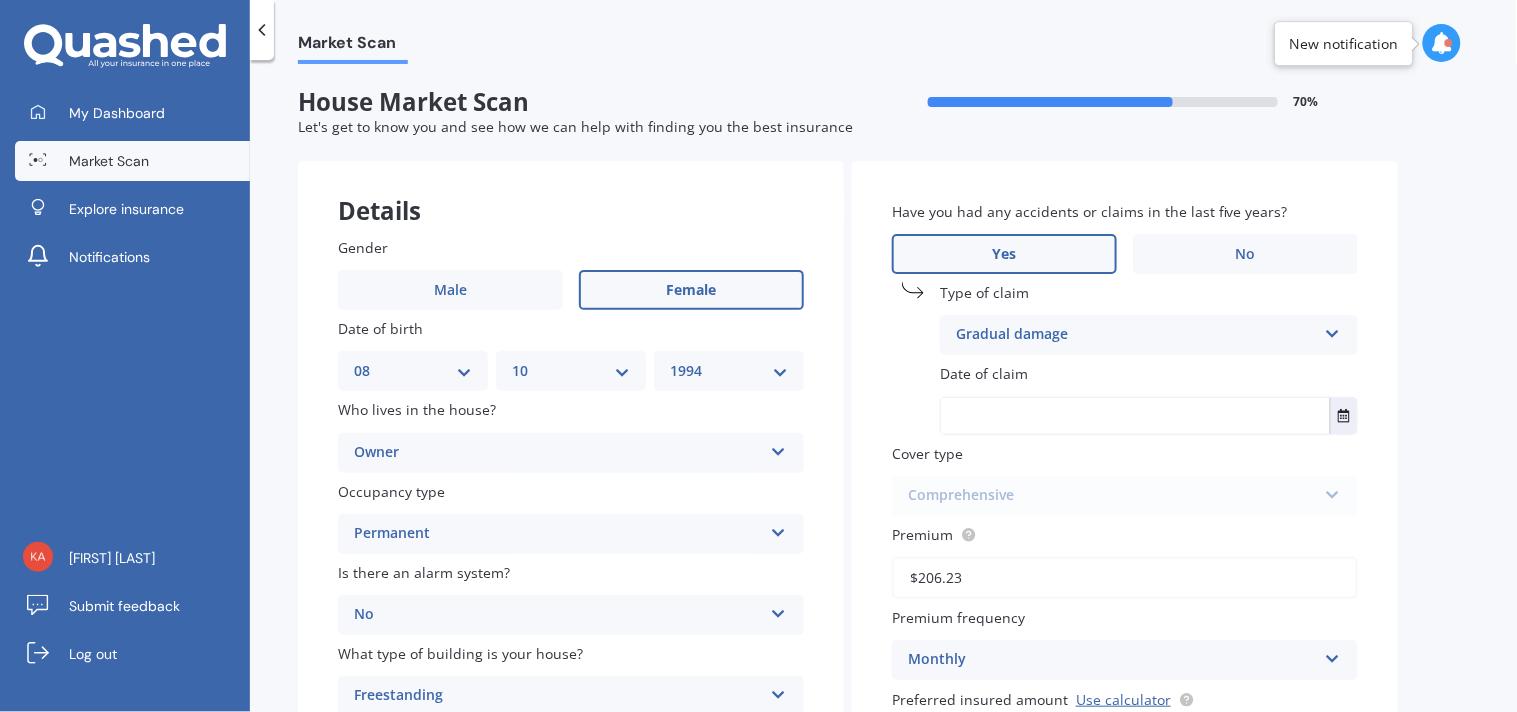 click on "Cover type Comprehensive Comprehensive" at bounding box center [1125, 479] 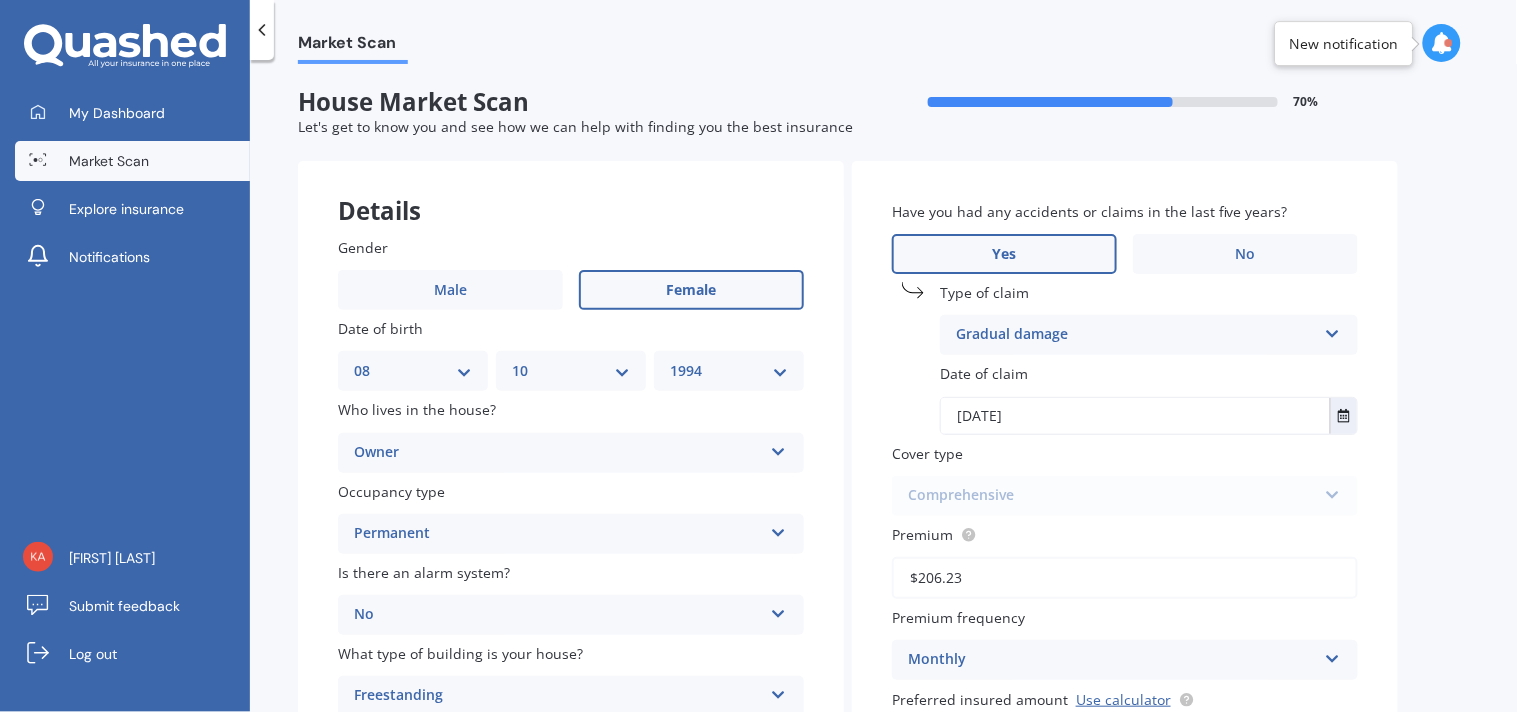 type on "[DATE]" 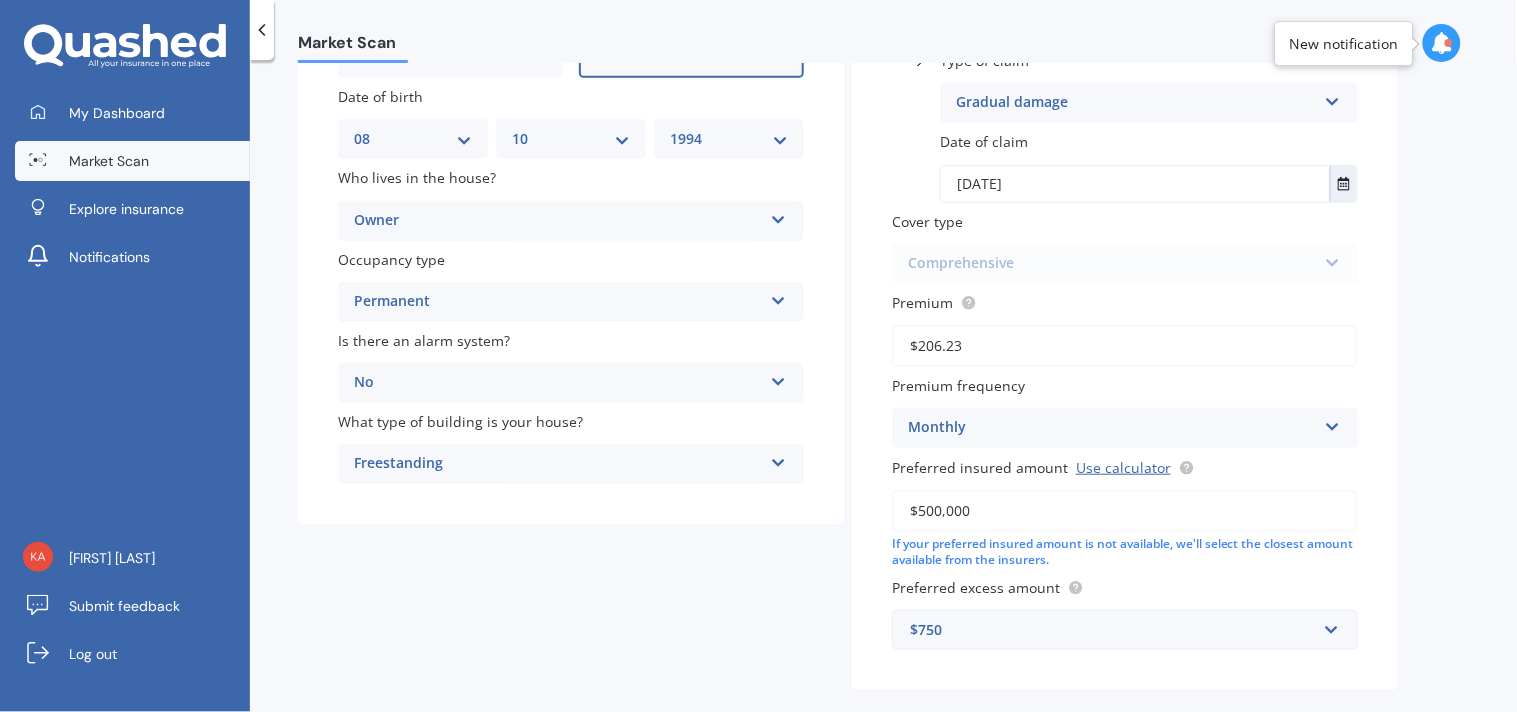 scroll, scrollTop: 266, scrollLeft: 0, axis: vertical 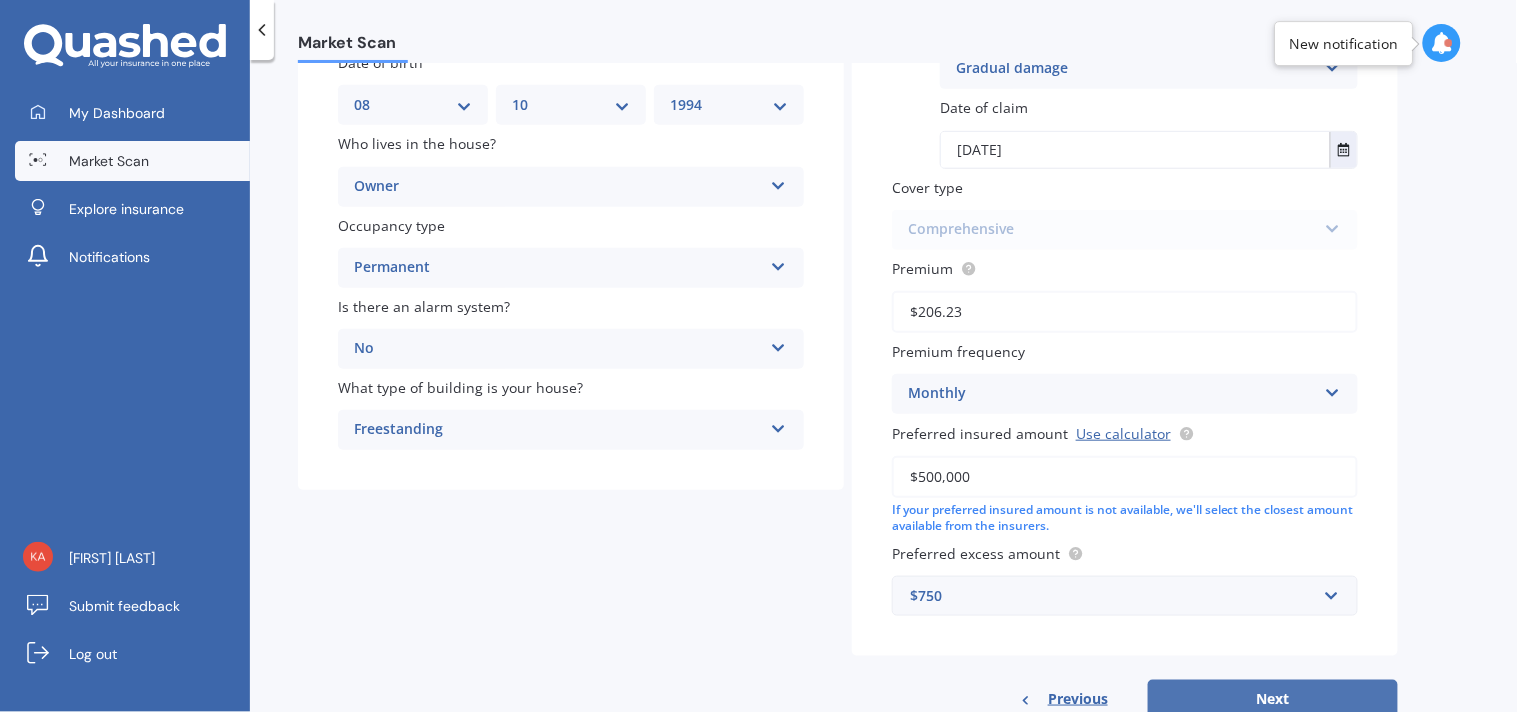 click on "Next" at bounding box center [1273, 699] 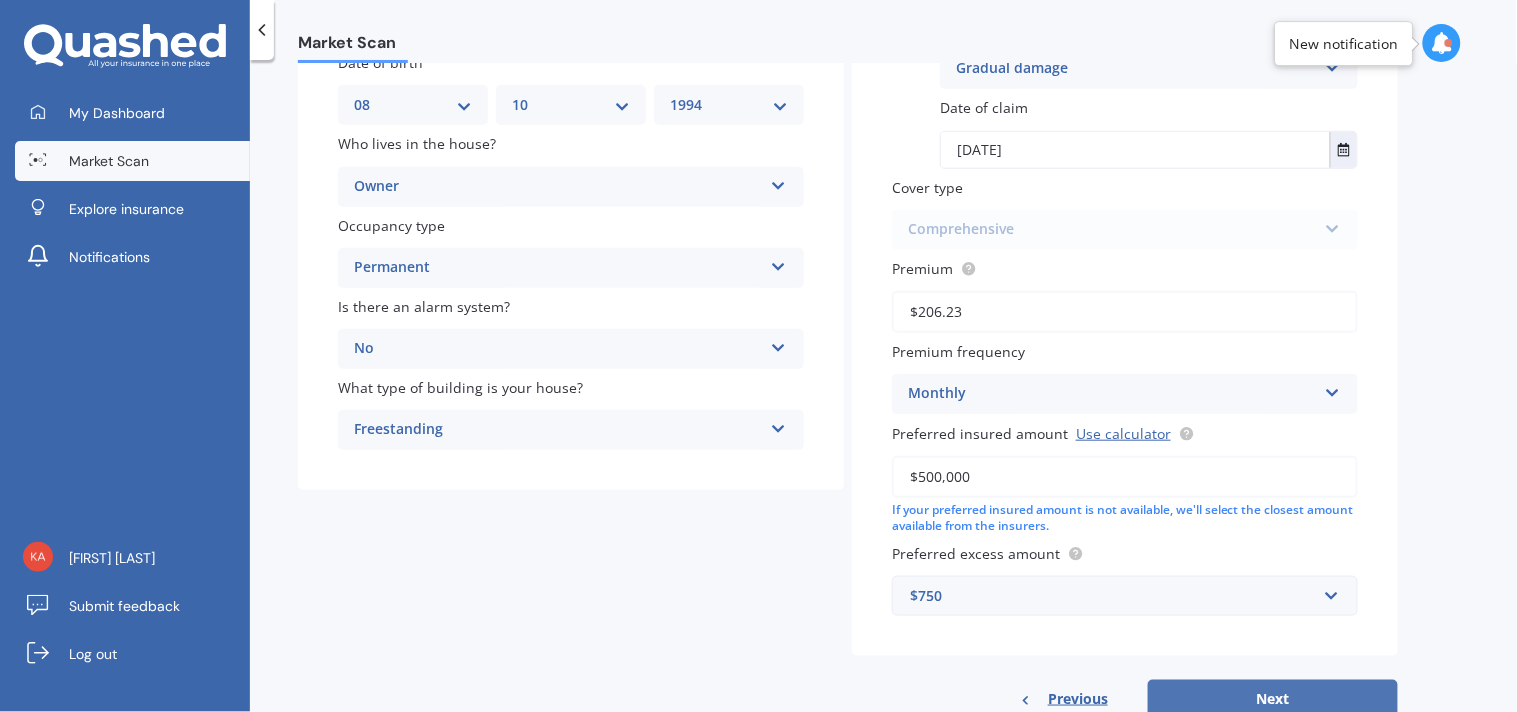 select on "08" 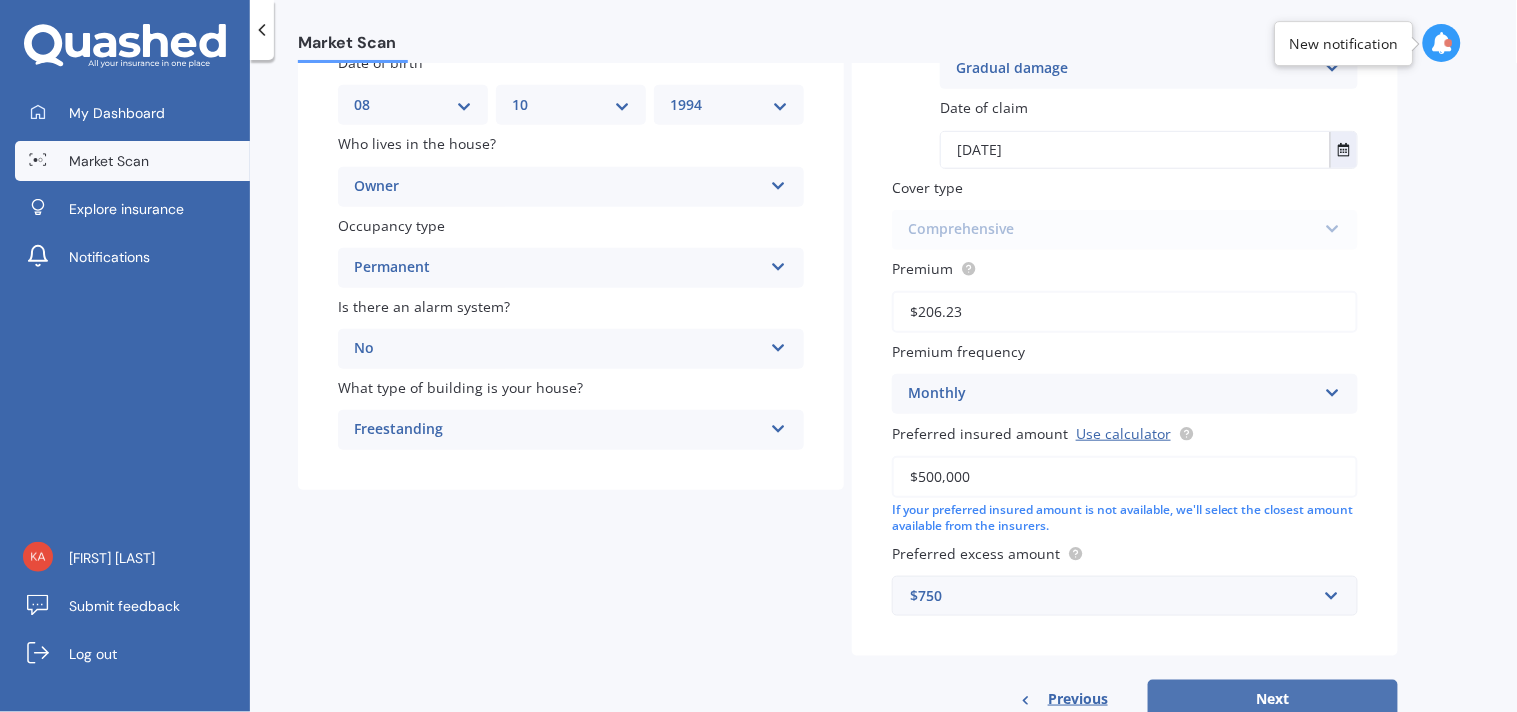 select on "10" 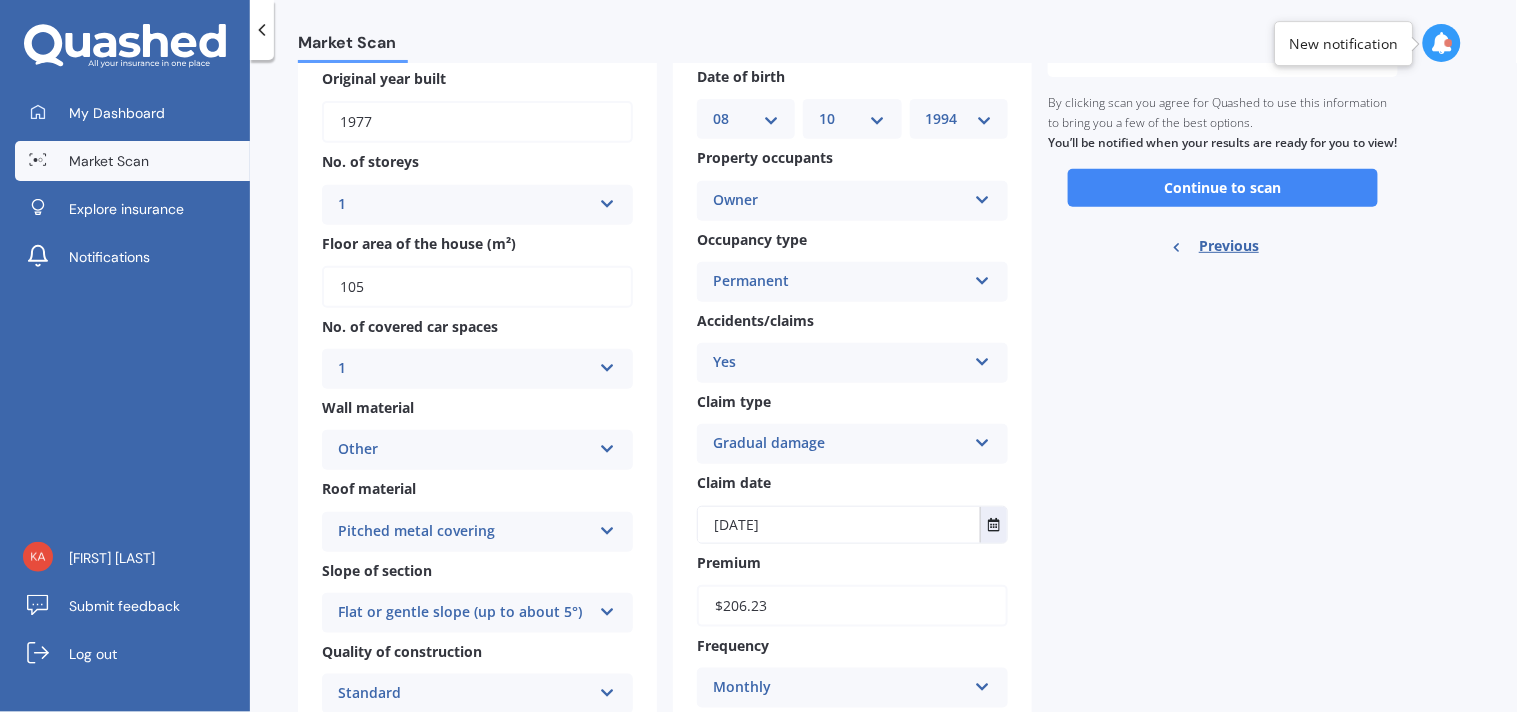 scroll, scrollTop: 178, scrollLeft: 0, axis: vertical 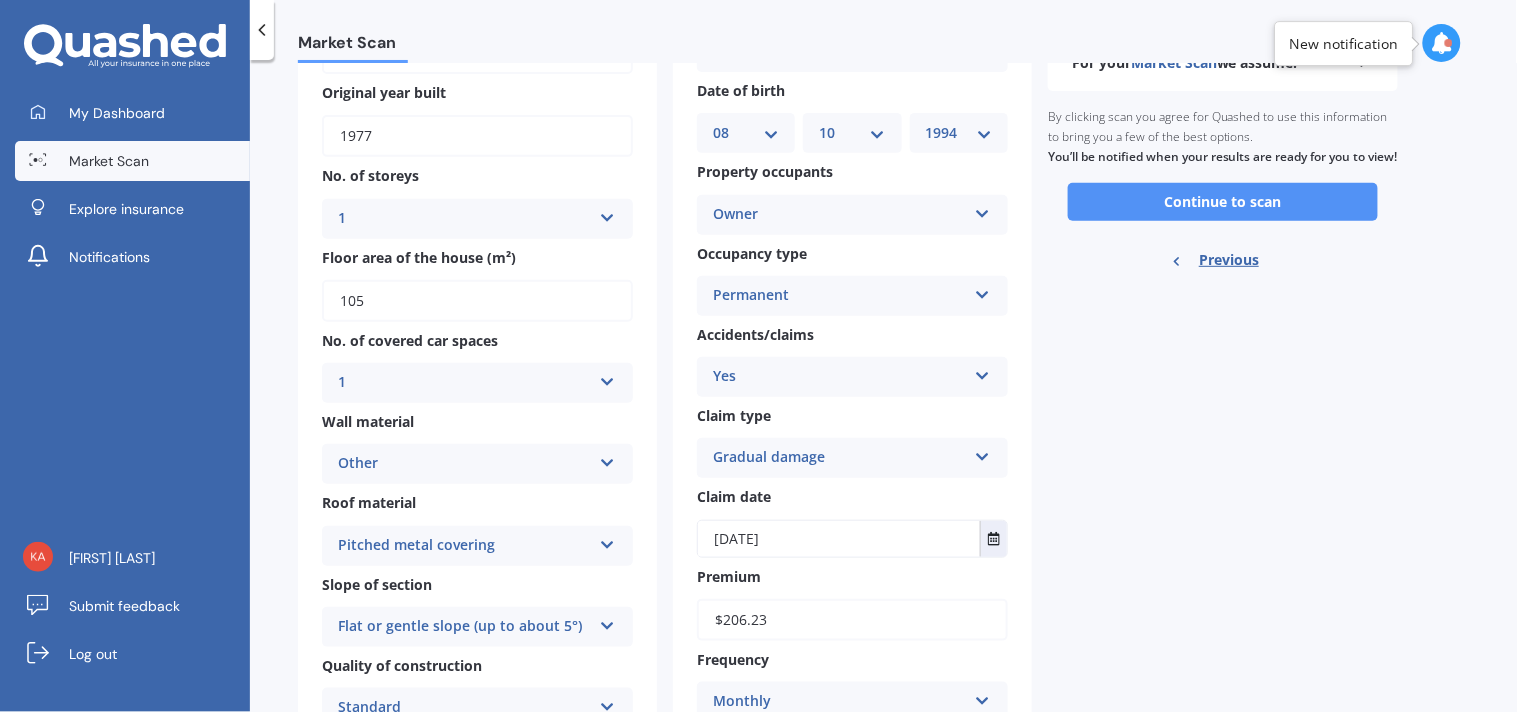 click on "Continue to scan" at bounding box center (1223, 202) 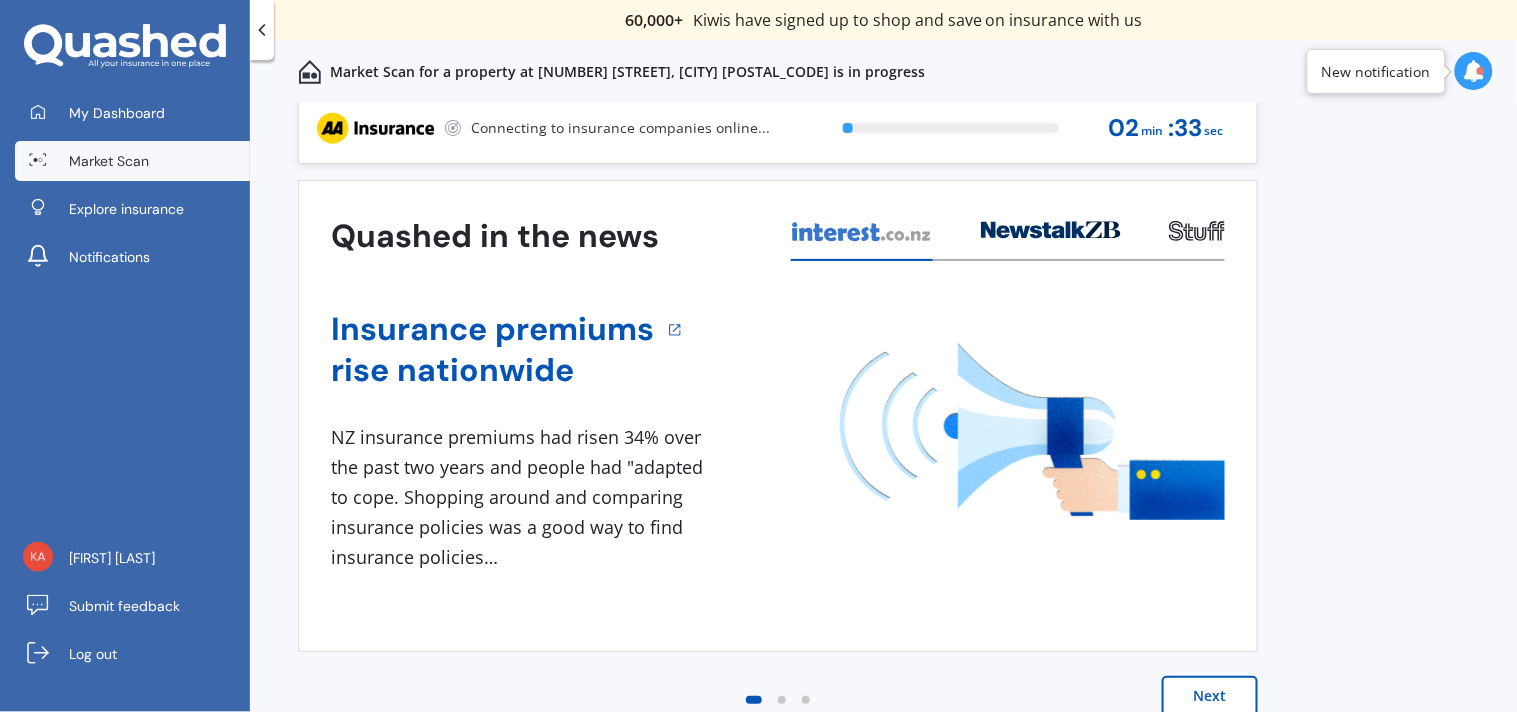 scroll, scrollTop: 0, scrollLeft: 0, axis: both 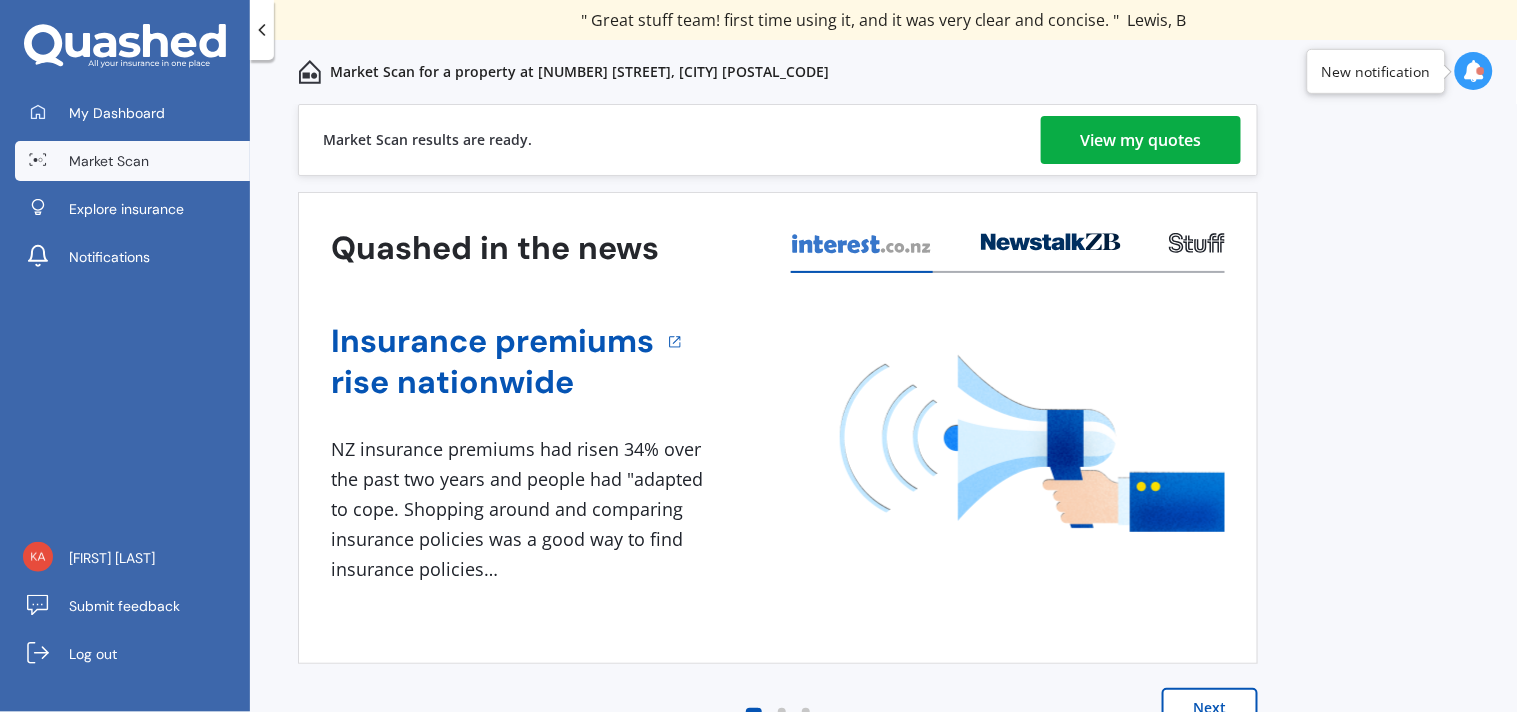 click on "View my quotes" at bounding box center [1141, 140] 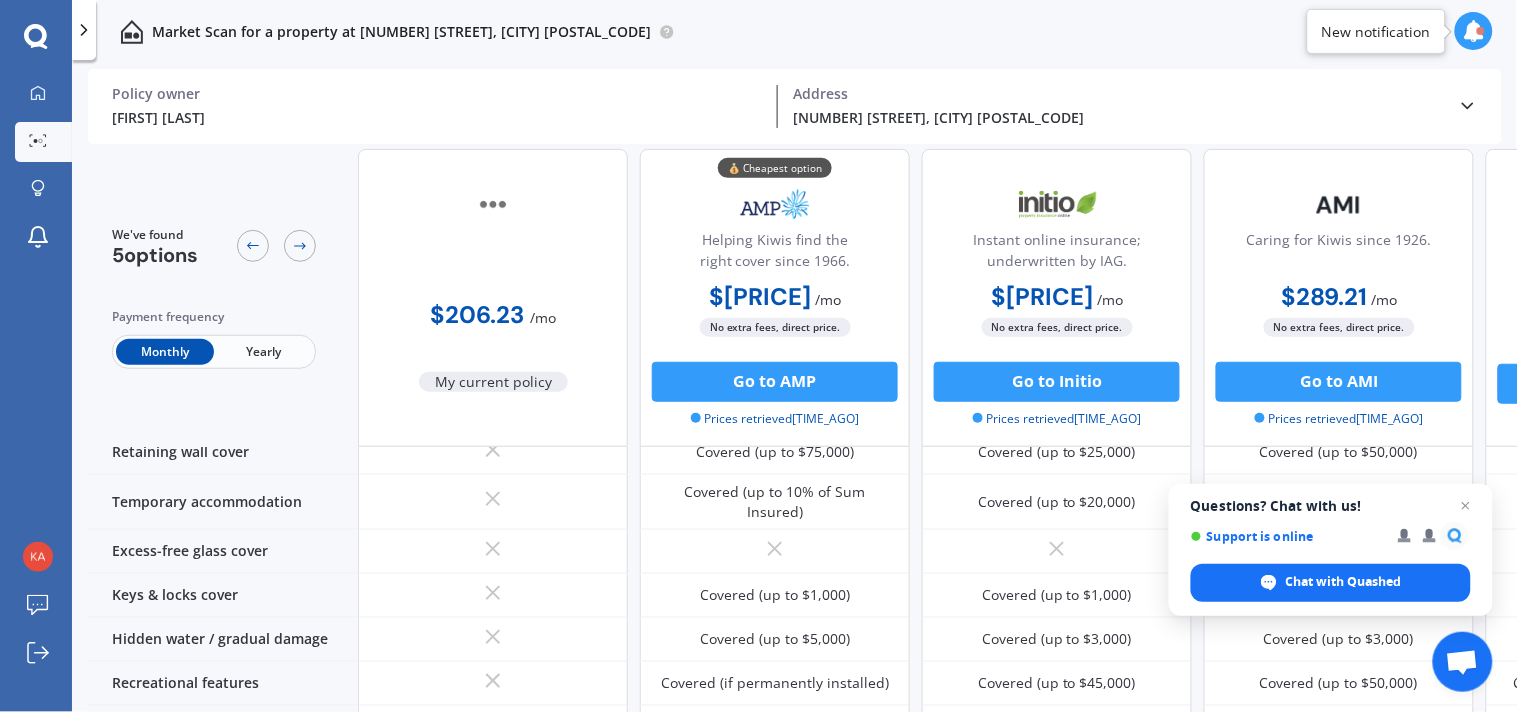 scroll, scrollTop: 333, scrollLeft: 0, axis: vertical 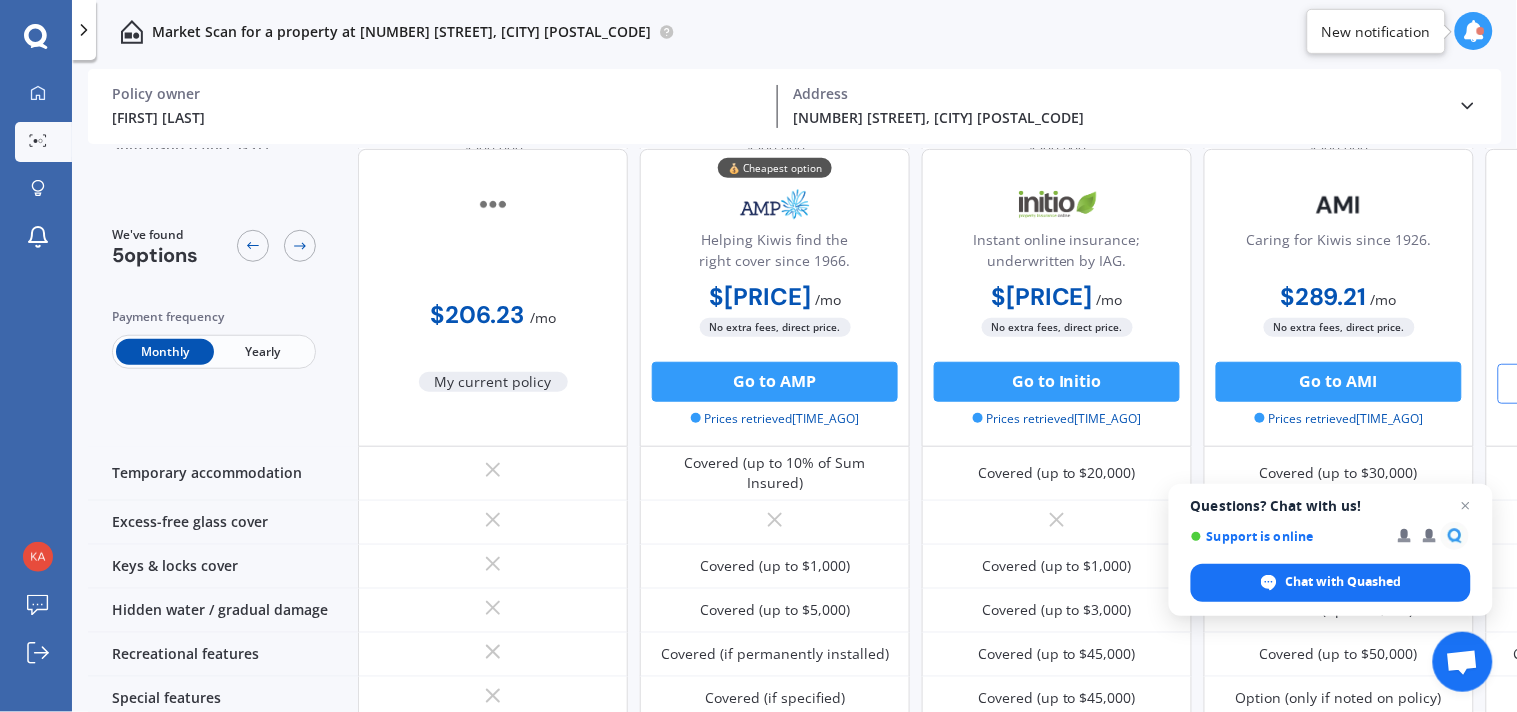 drag, startPoint x: 1503, startPoint y: 383, endPoint x: 1500, endPoint y: 402, distance: 19.235384 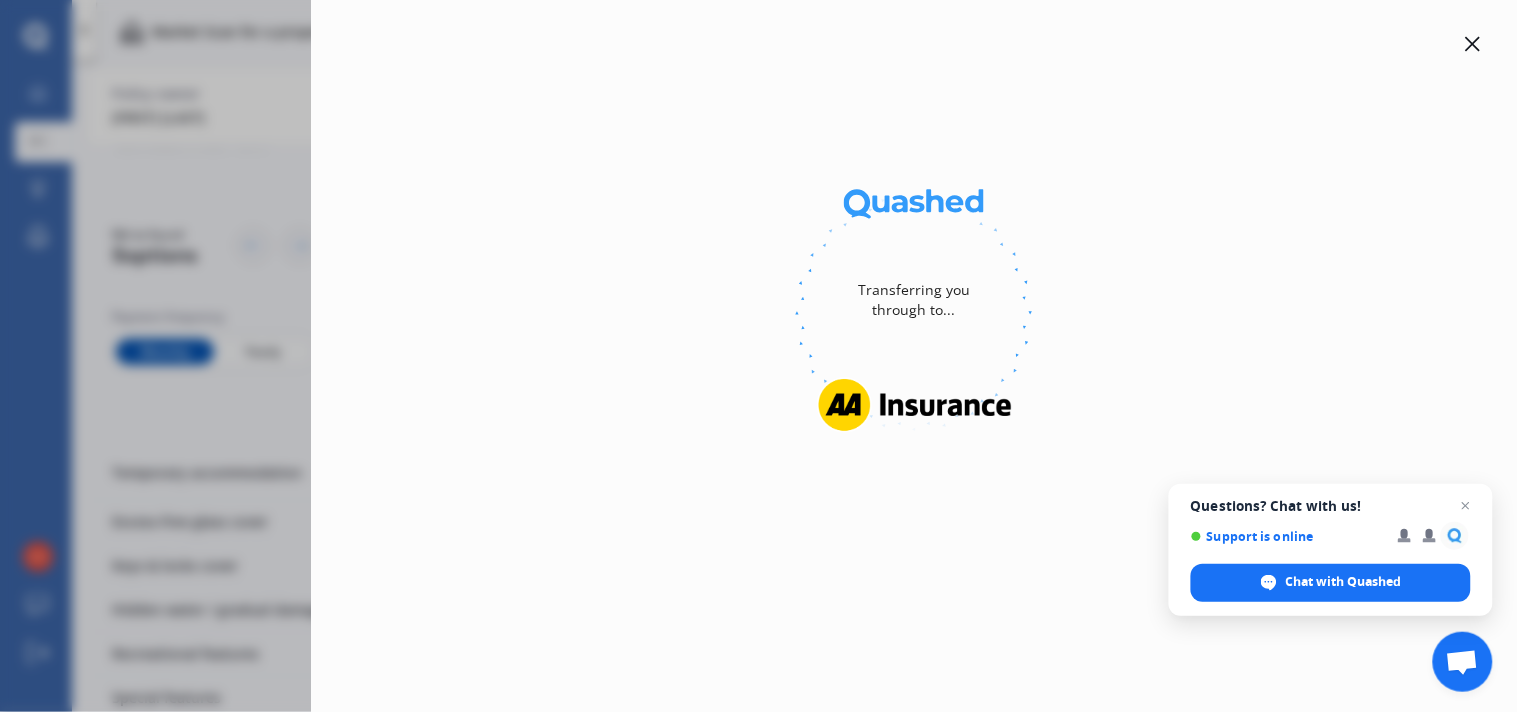 type 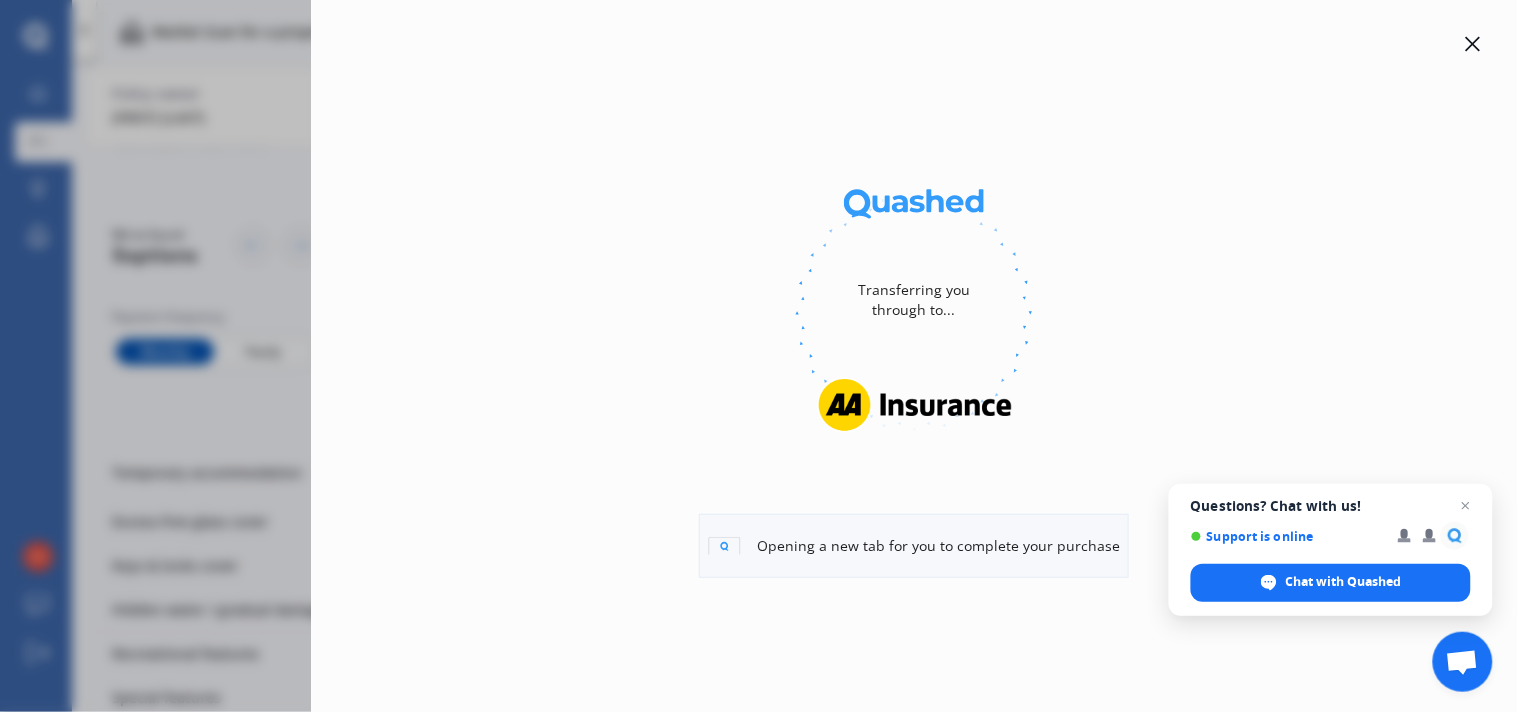scroll, scrollTop: 555, scrollLeft: 0, axis: vertical 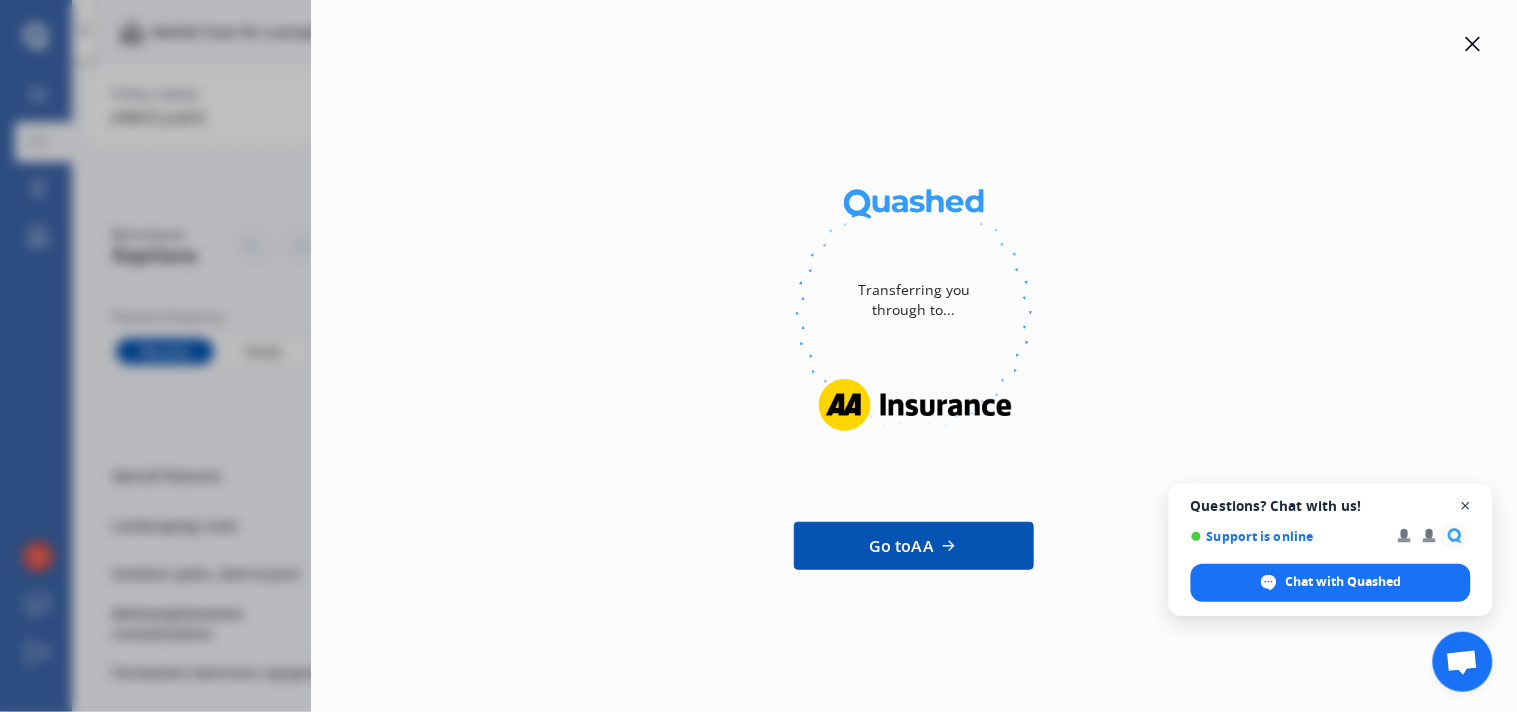 click at bounding box center [1466, 506] 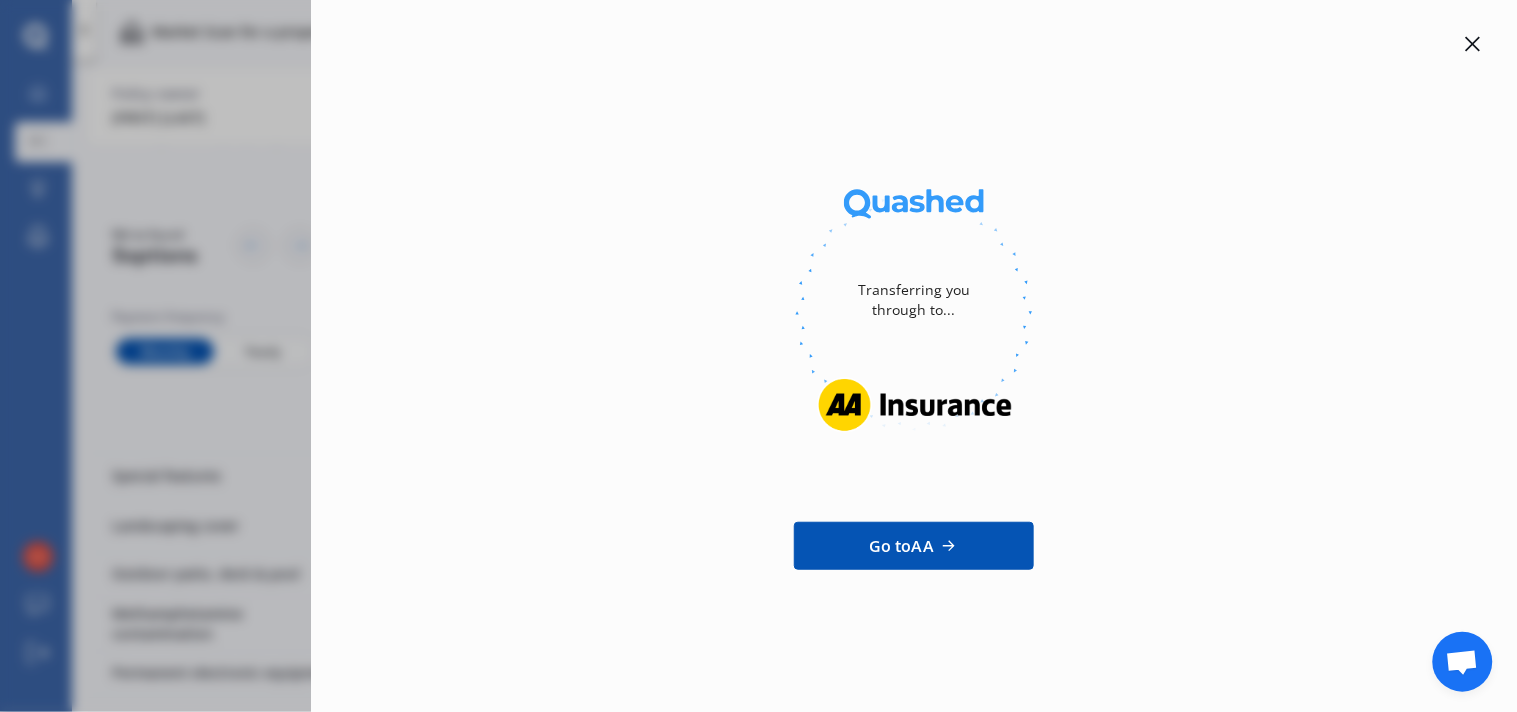 click 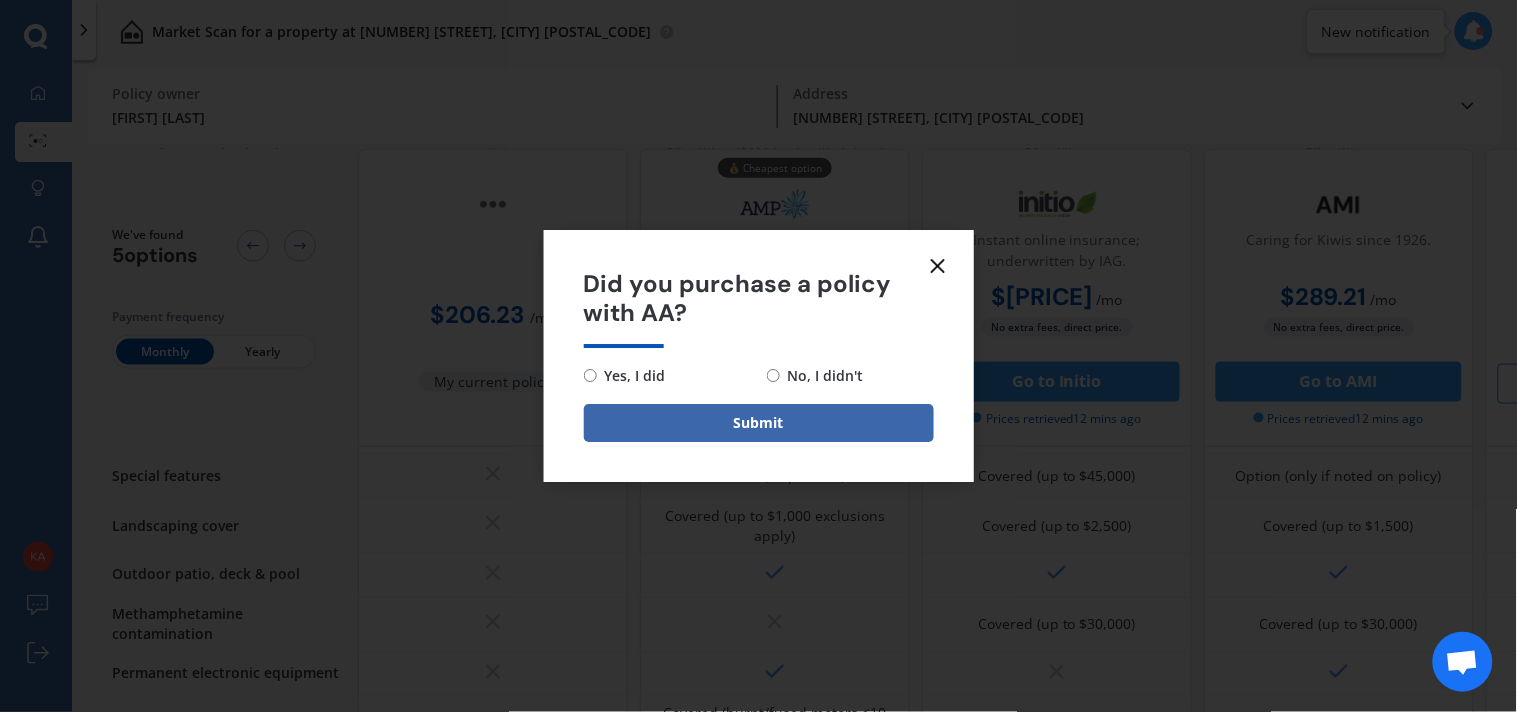 click 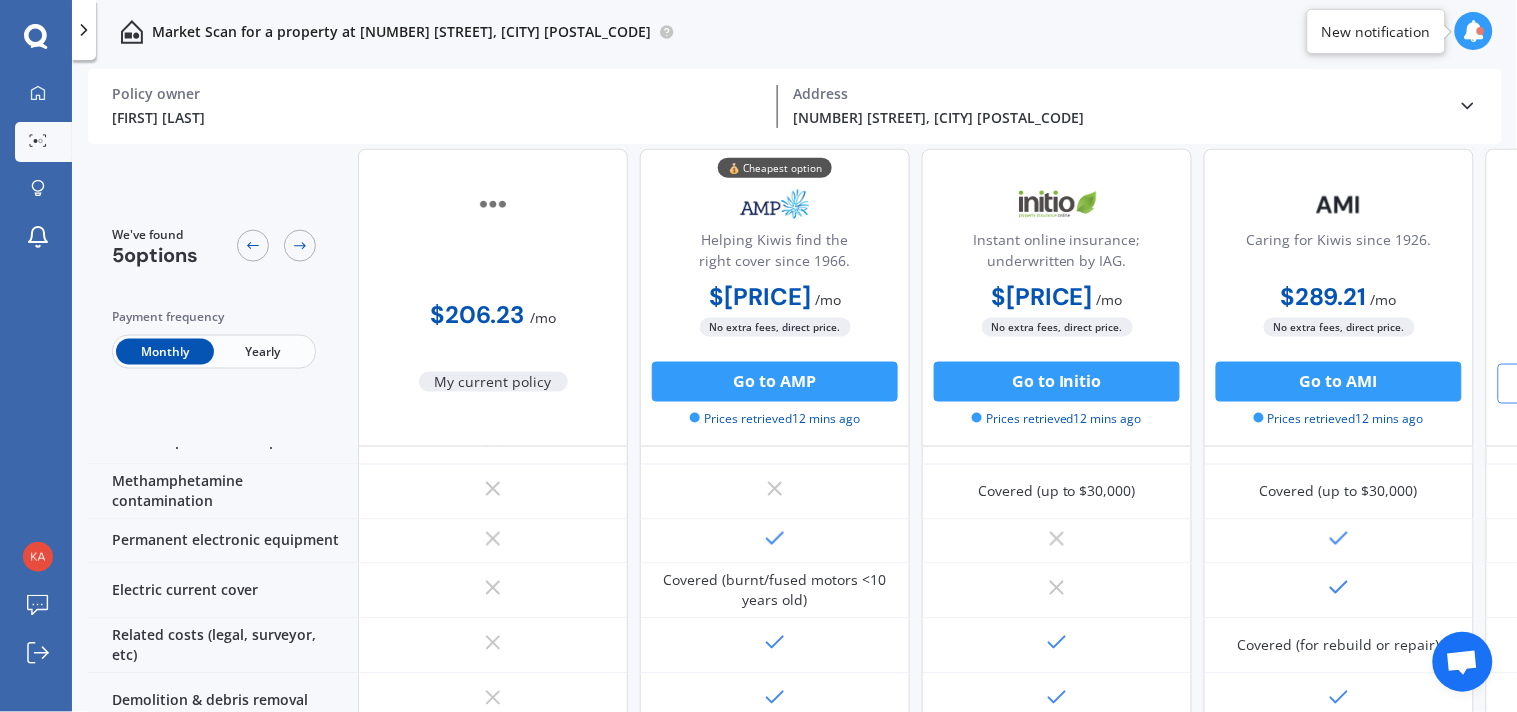 scroll, scrollTop: 733, scrollLeft: 0, axis: vertical 